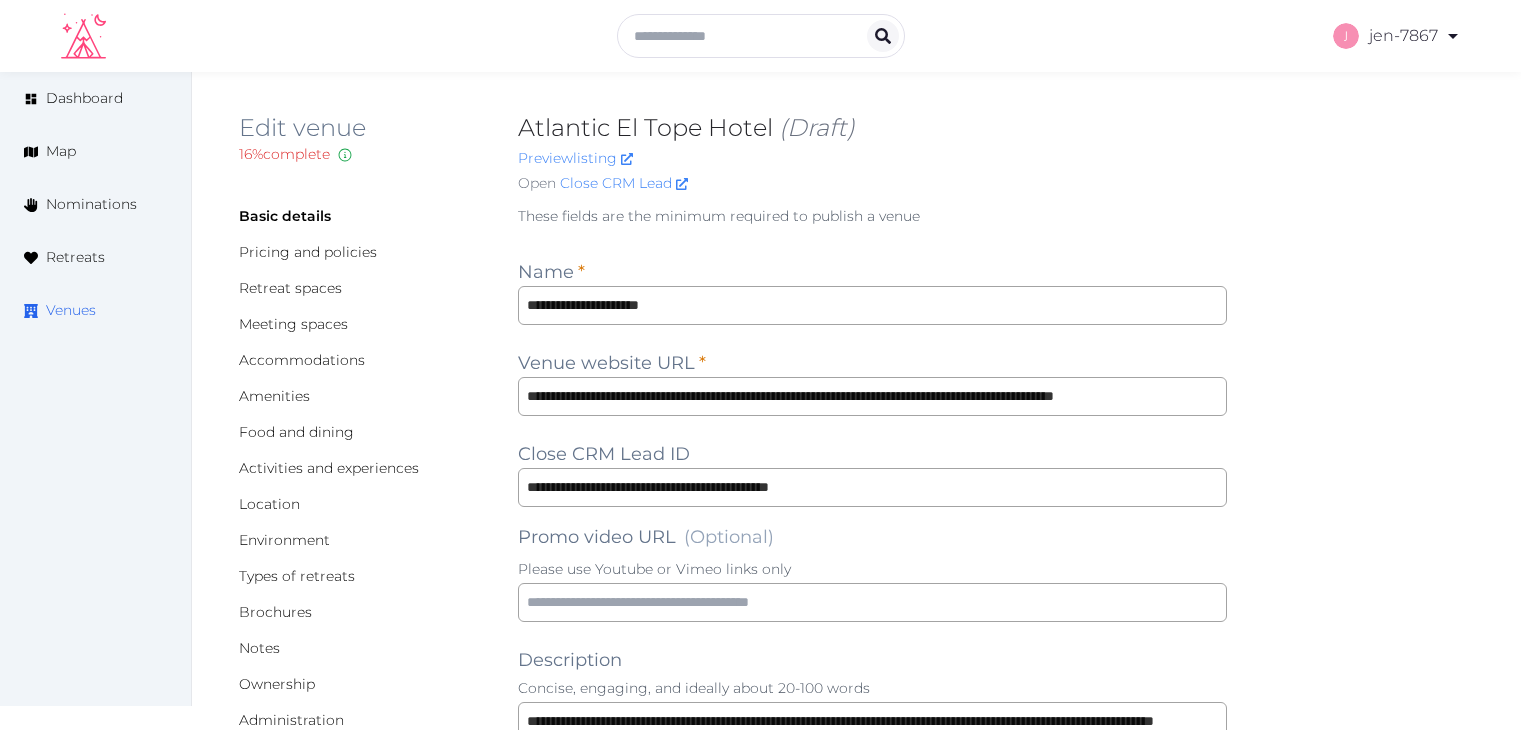 scroll, scrollTop: 0, scrollLeft: 0, axis: both 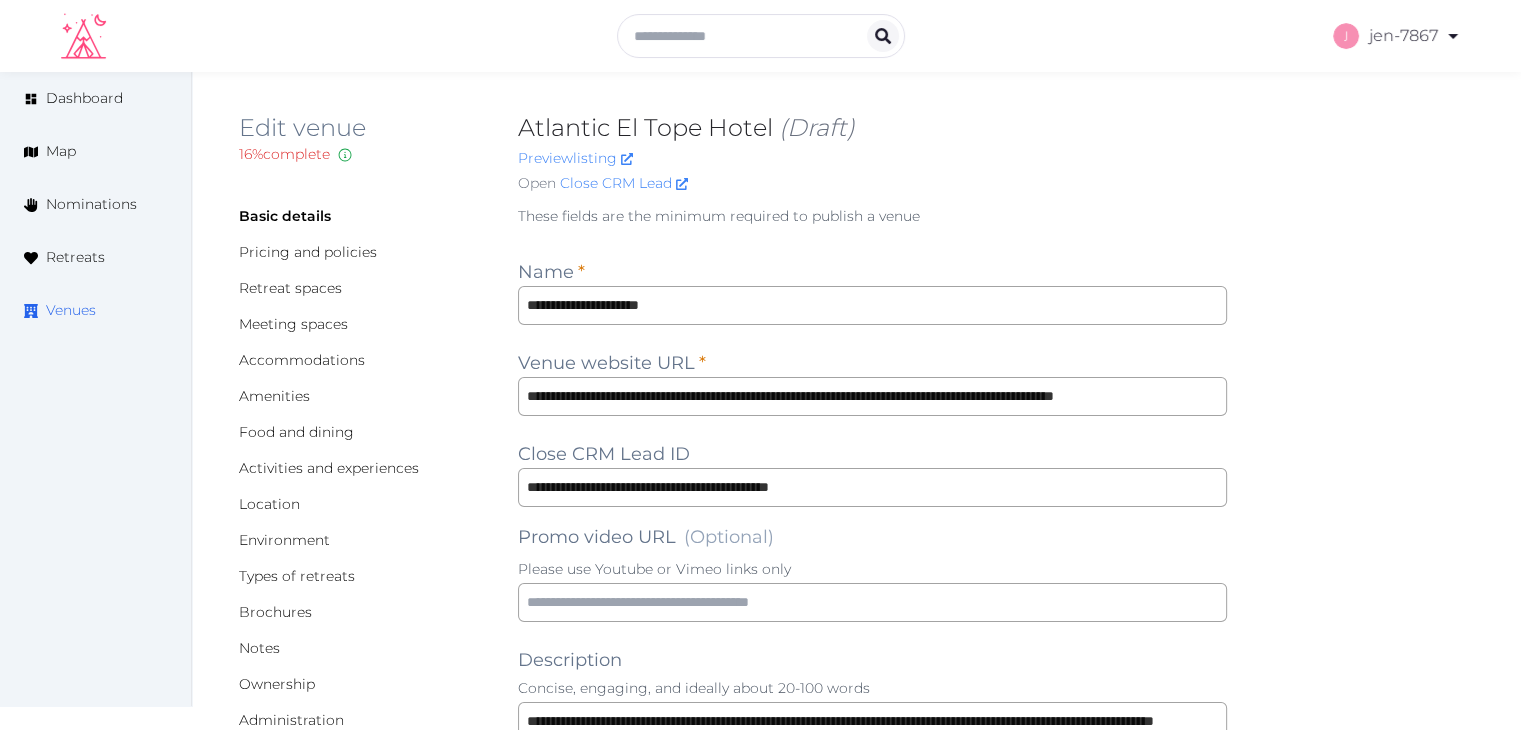 click on "Venues" at bounding box center (71, 310) 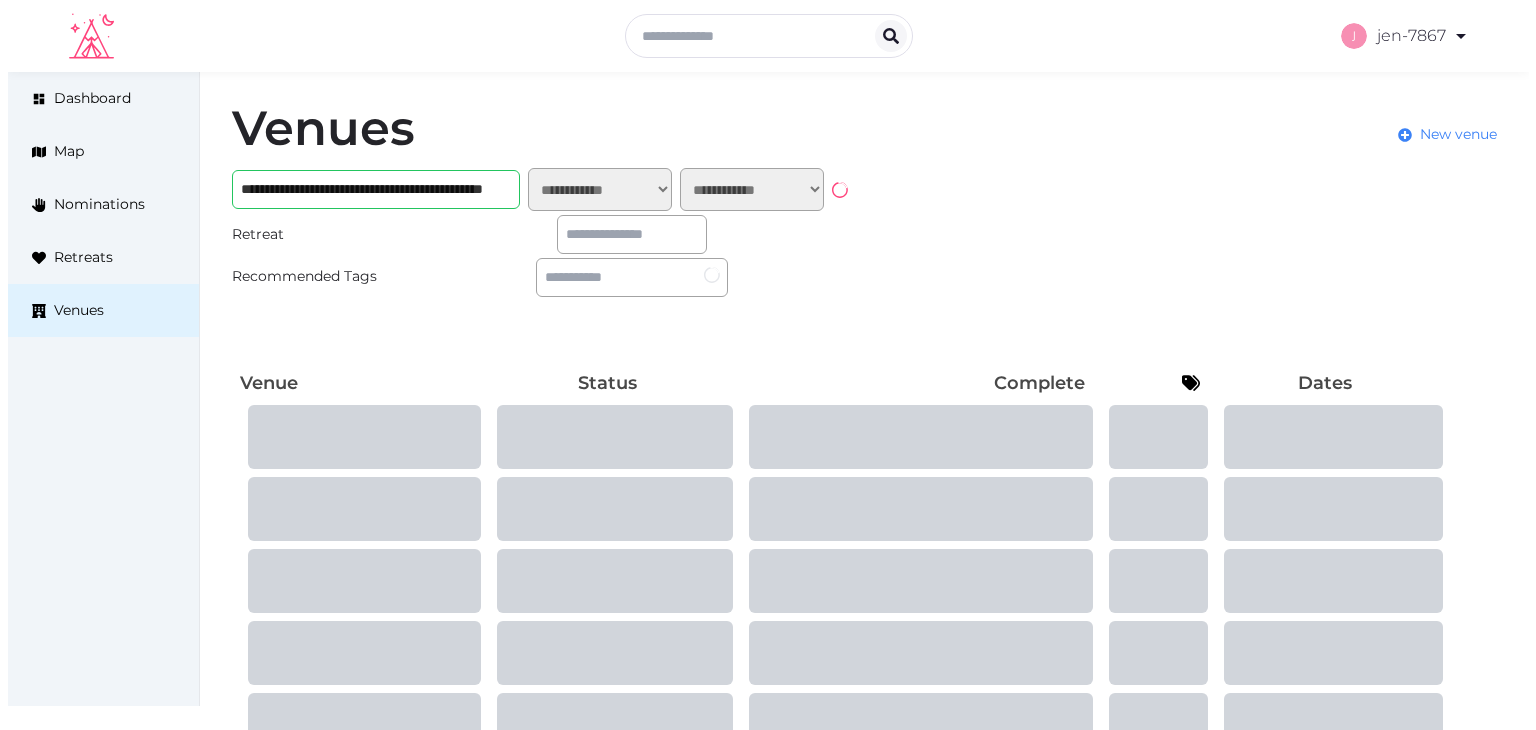 scroll, scrollTop: 0, scrollLeft: 0, axis: both 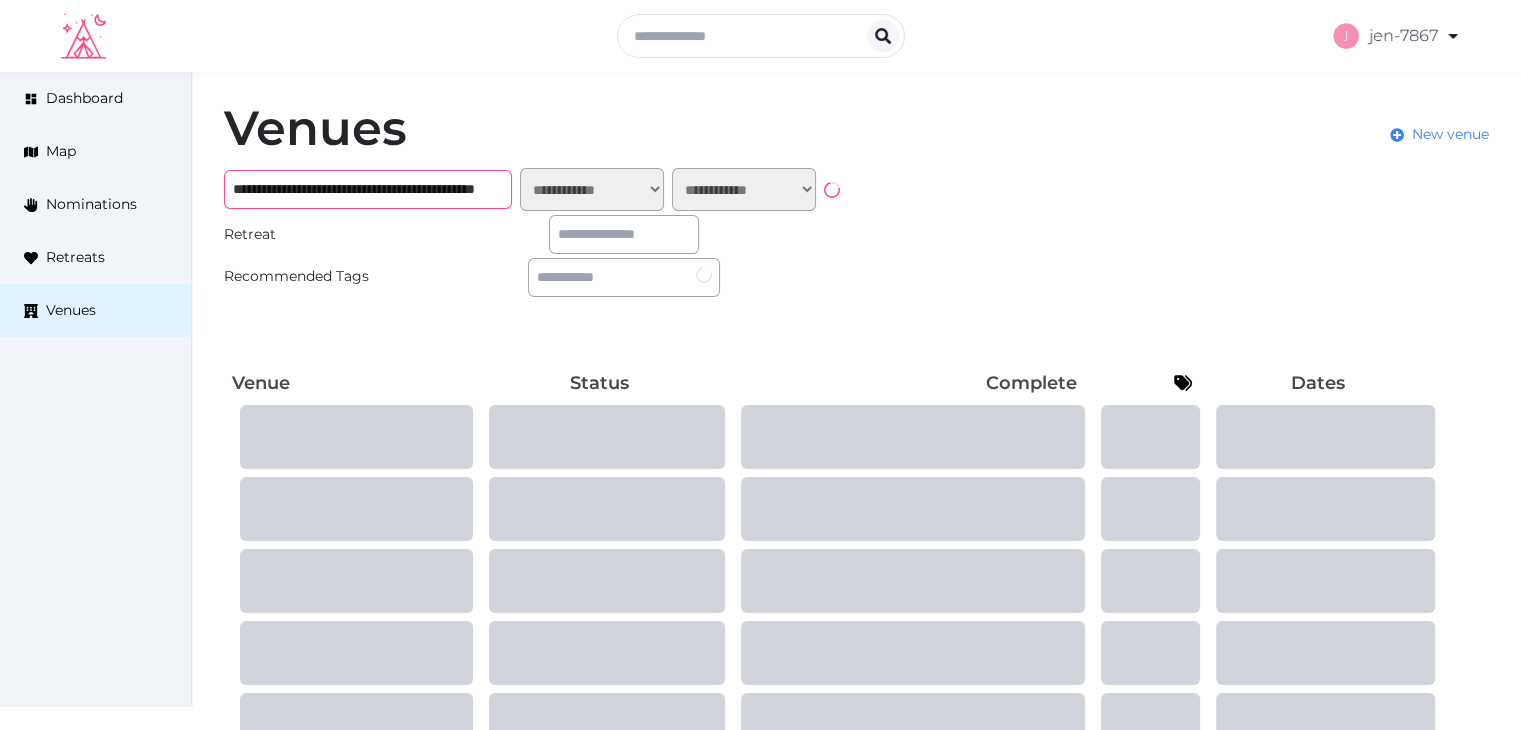 click on "**********" at bounding box center [368, 189] 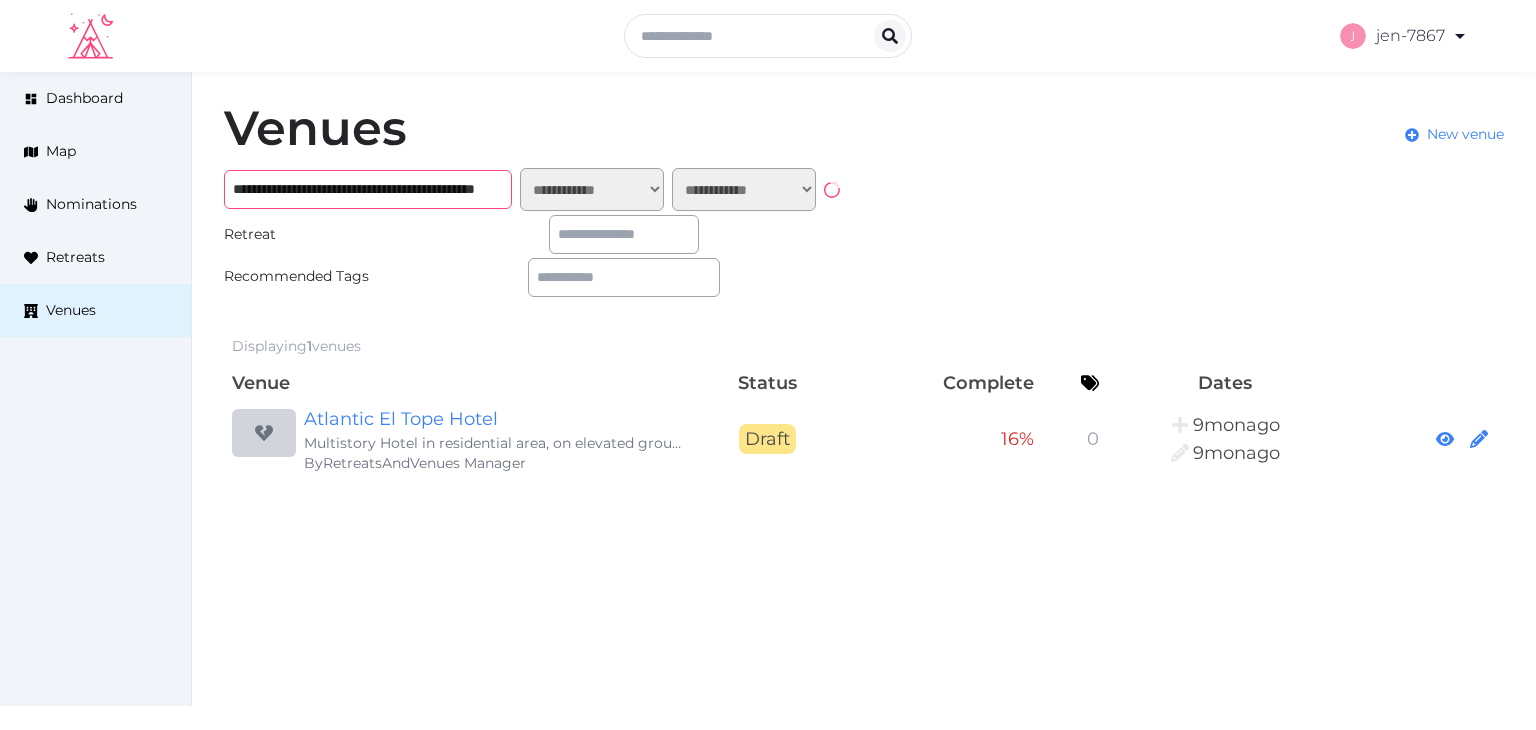 paste 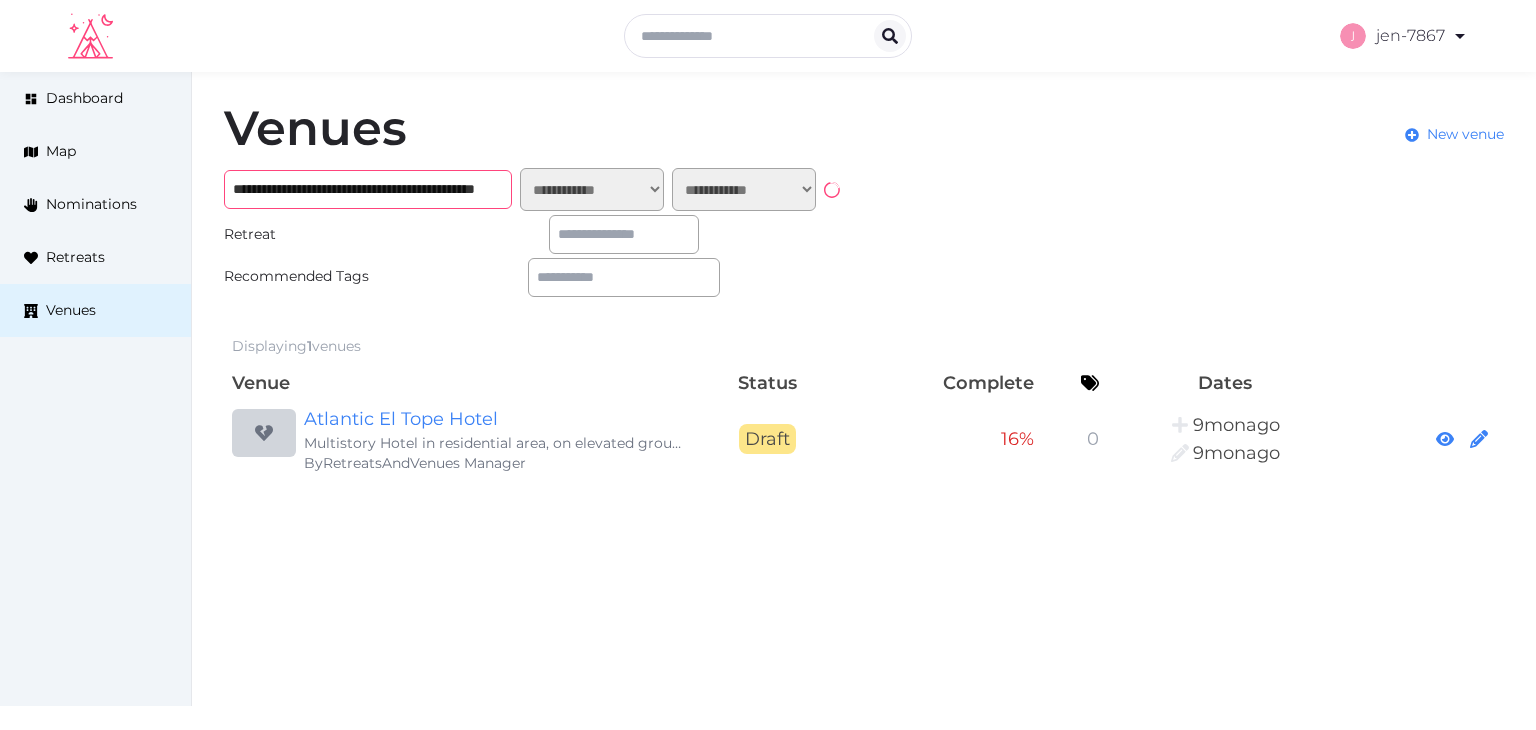 scroll, scrollTop: 0, scrollLeft: 111, axis: horizontal 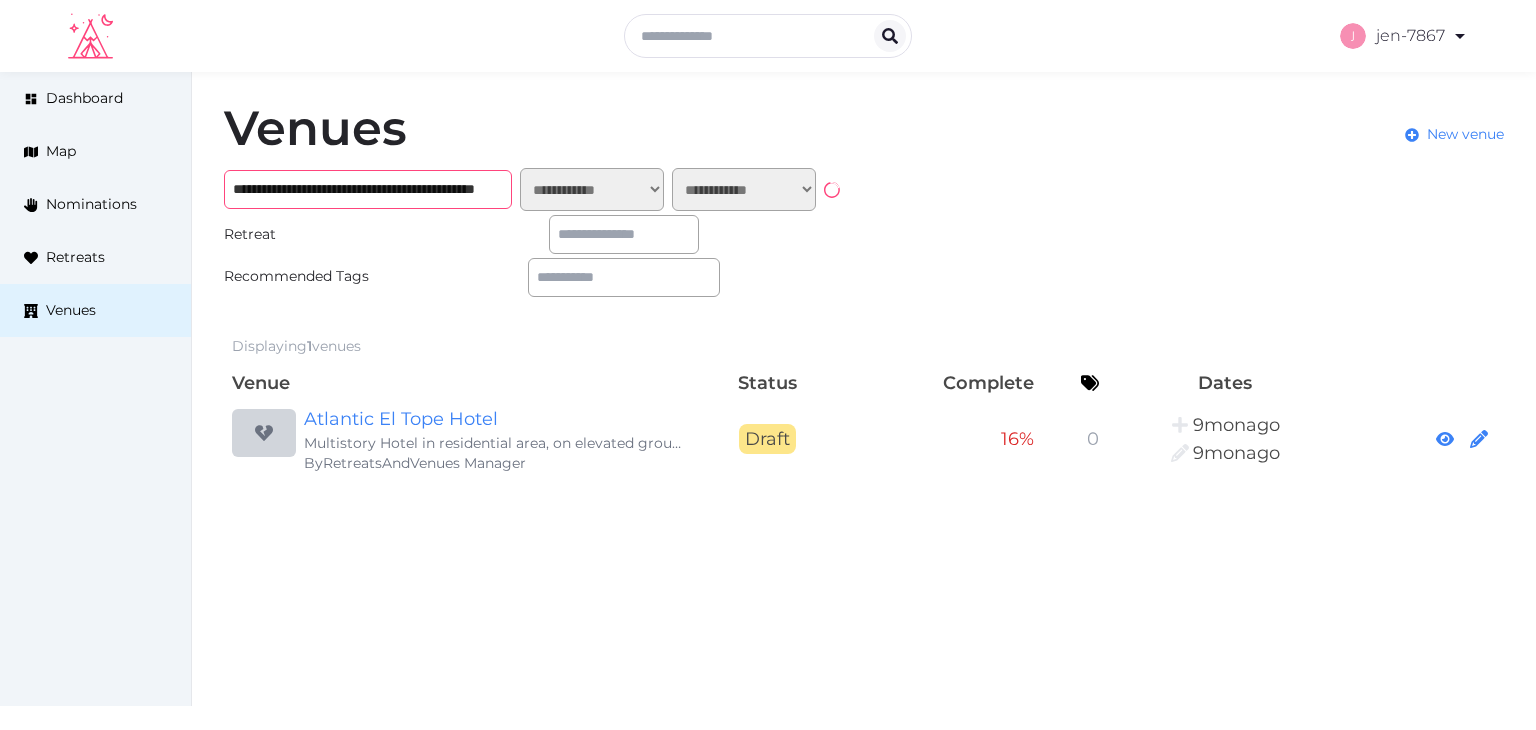 type on "**********" 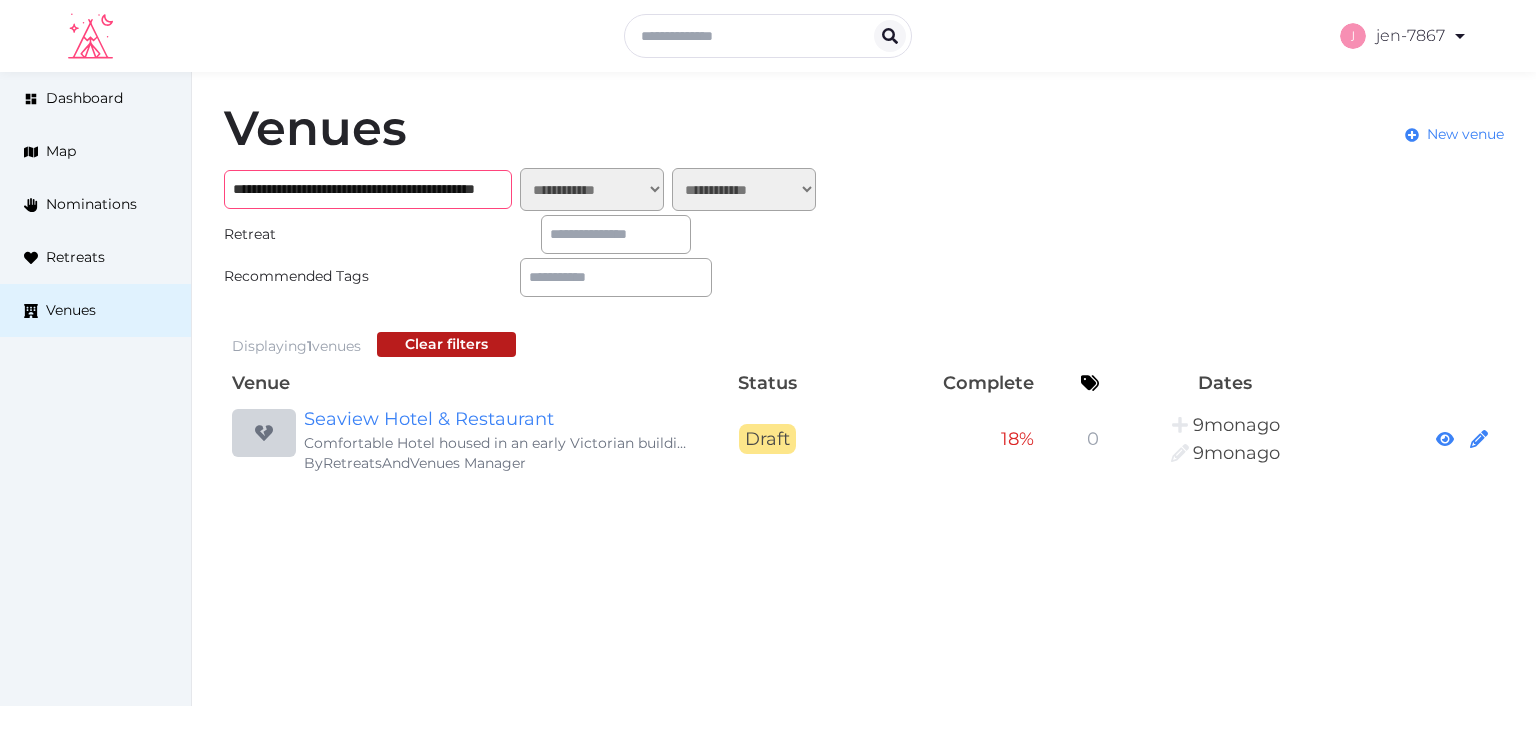 scroll, scrollTop: 0, scrollLeft: 0, axis: both 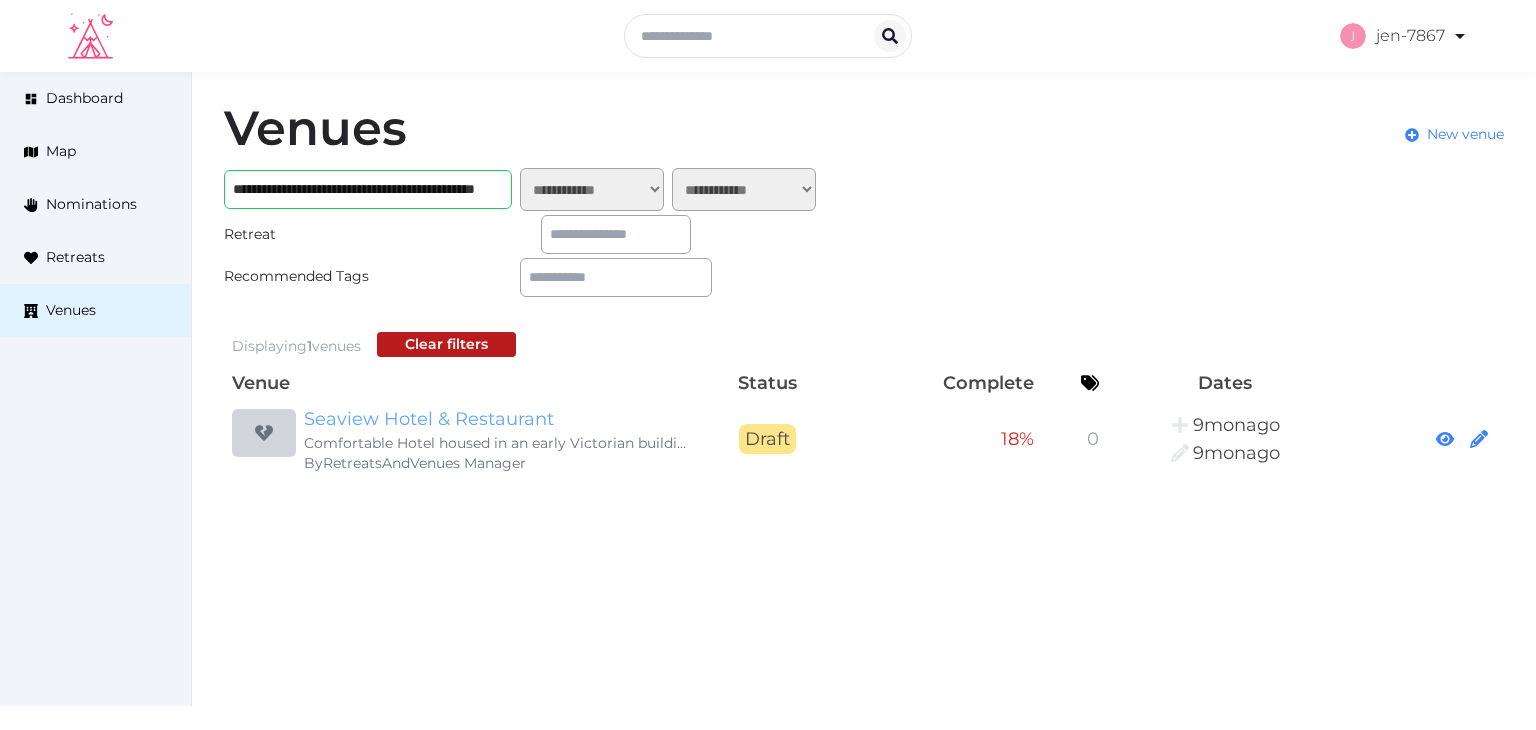 click on "Seaview Hotel & Restaurant" at bounding box center [496, 419] 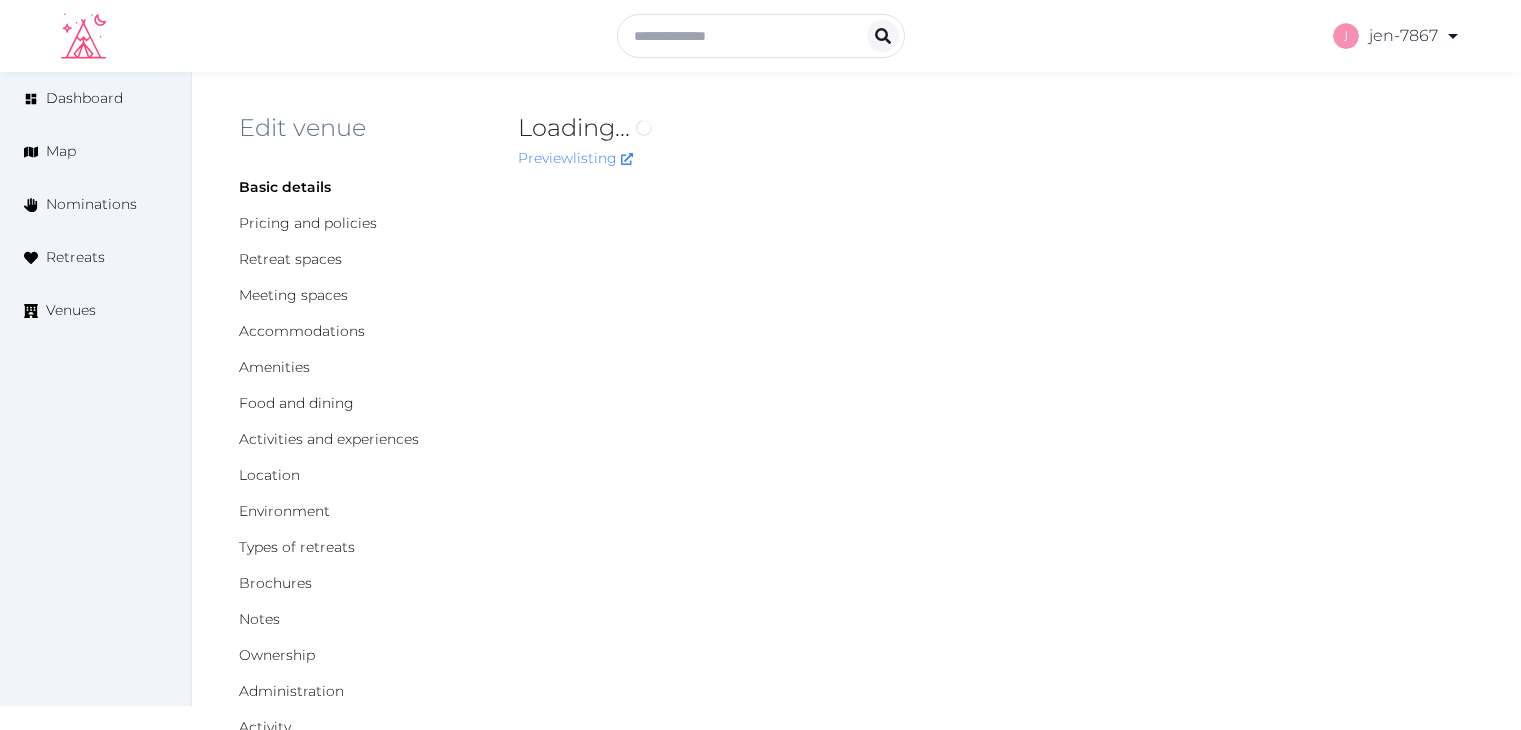scroll, scrollTop: 0, scrollLeft: 0, axis: both 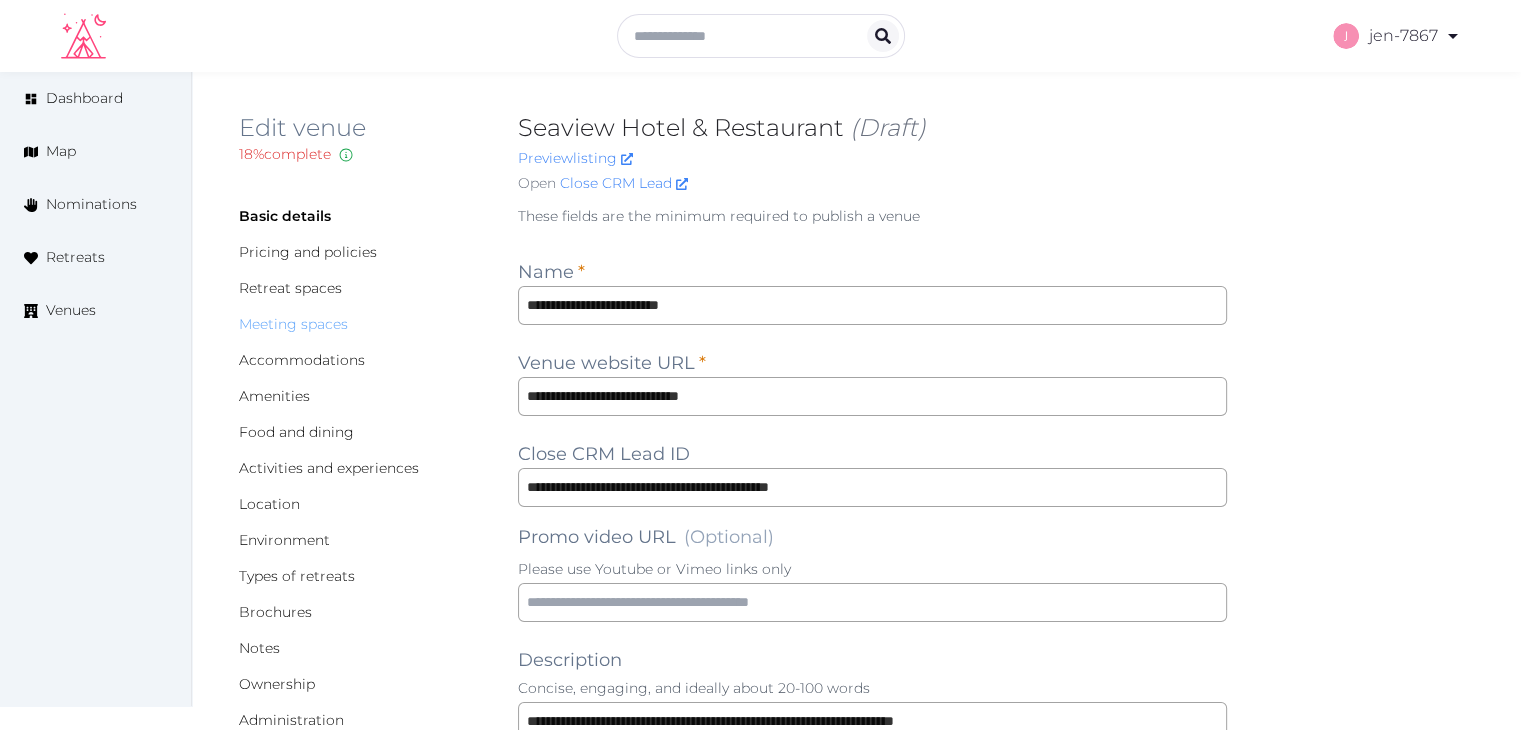 click on "Meeting spaces" at bounding box center (293, 324) 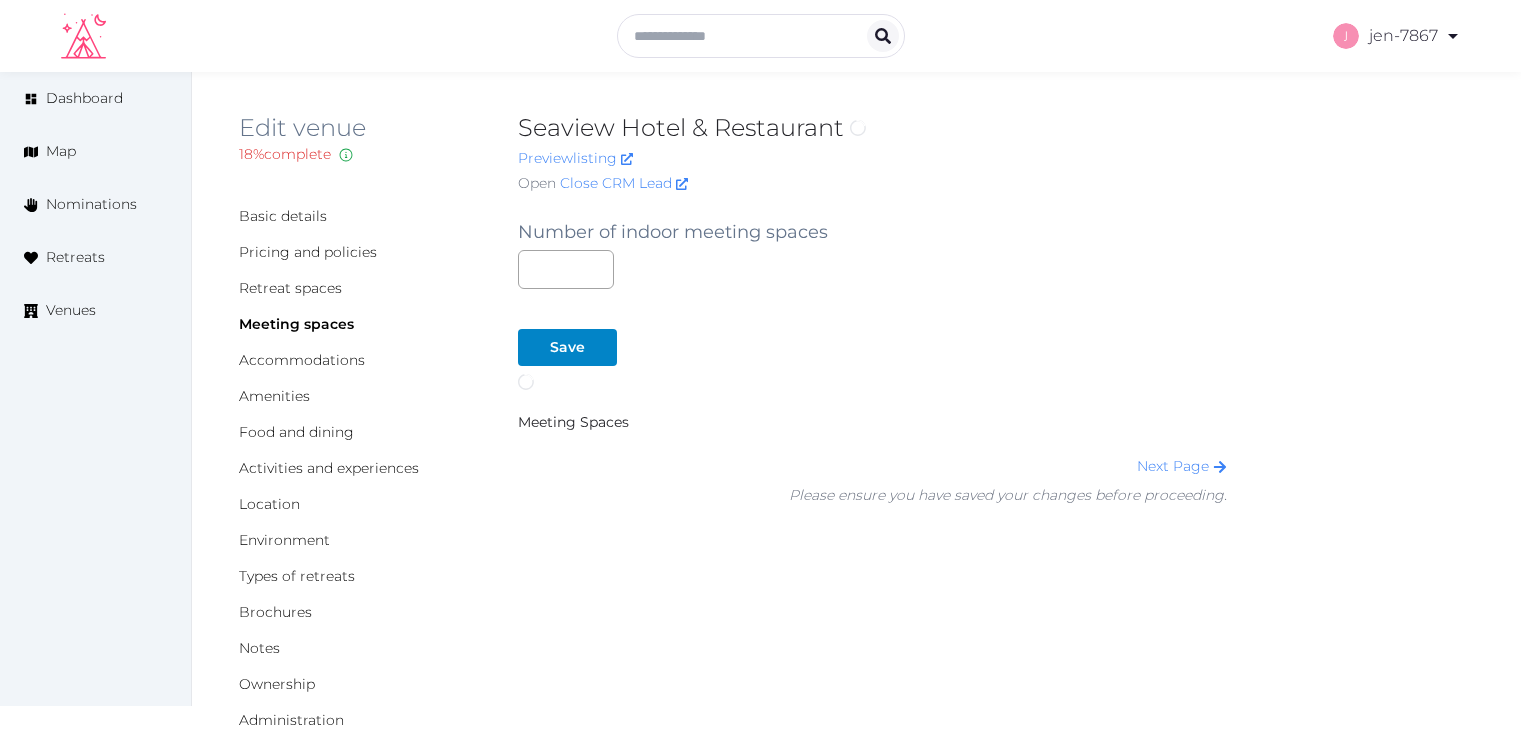 scroll, scrollTop: 0, scrollLeft: 0, axis: both 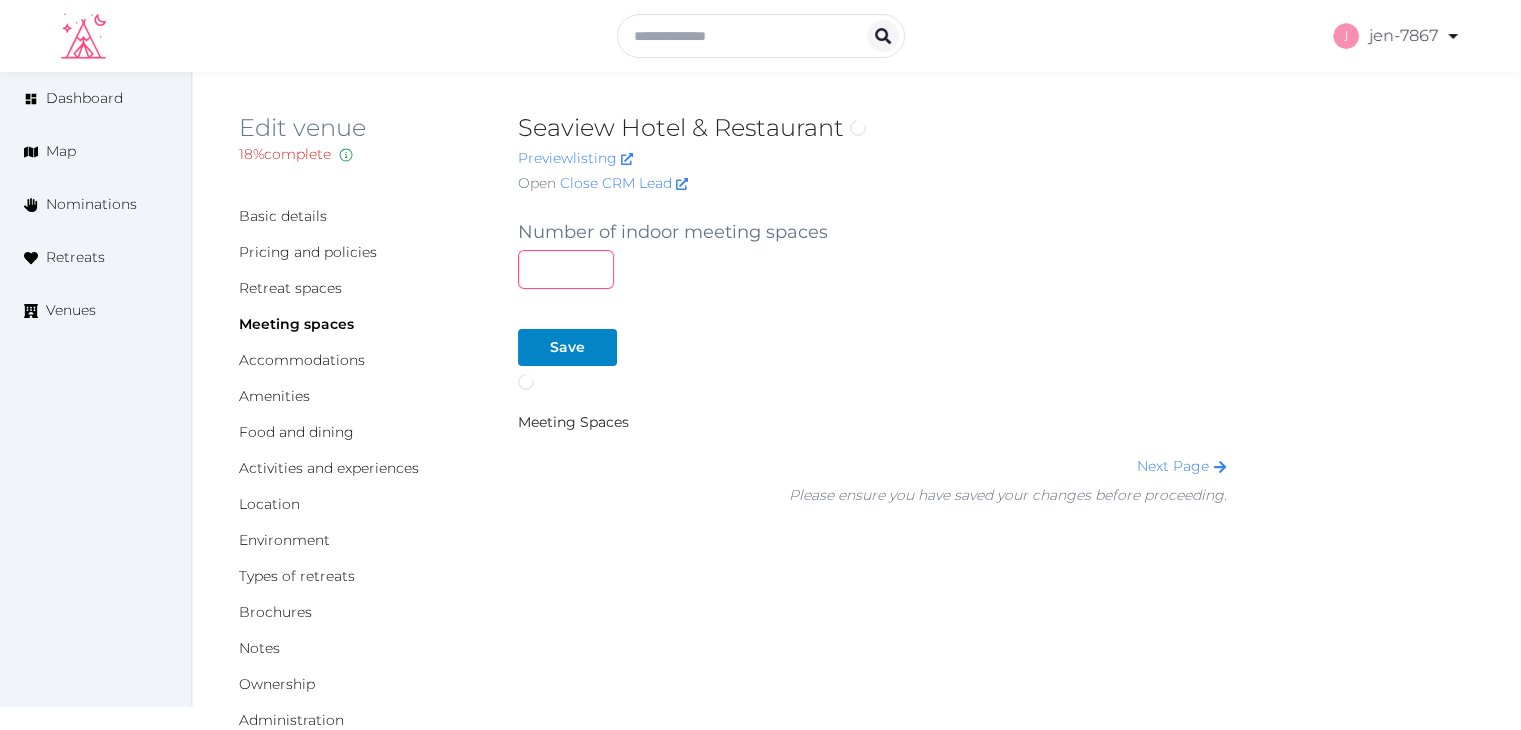 drag, startPoint x: 521, startPoint y: 261, endPoint x: 444, endPoint y: 260, distance: 77.00649 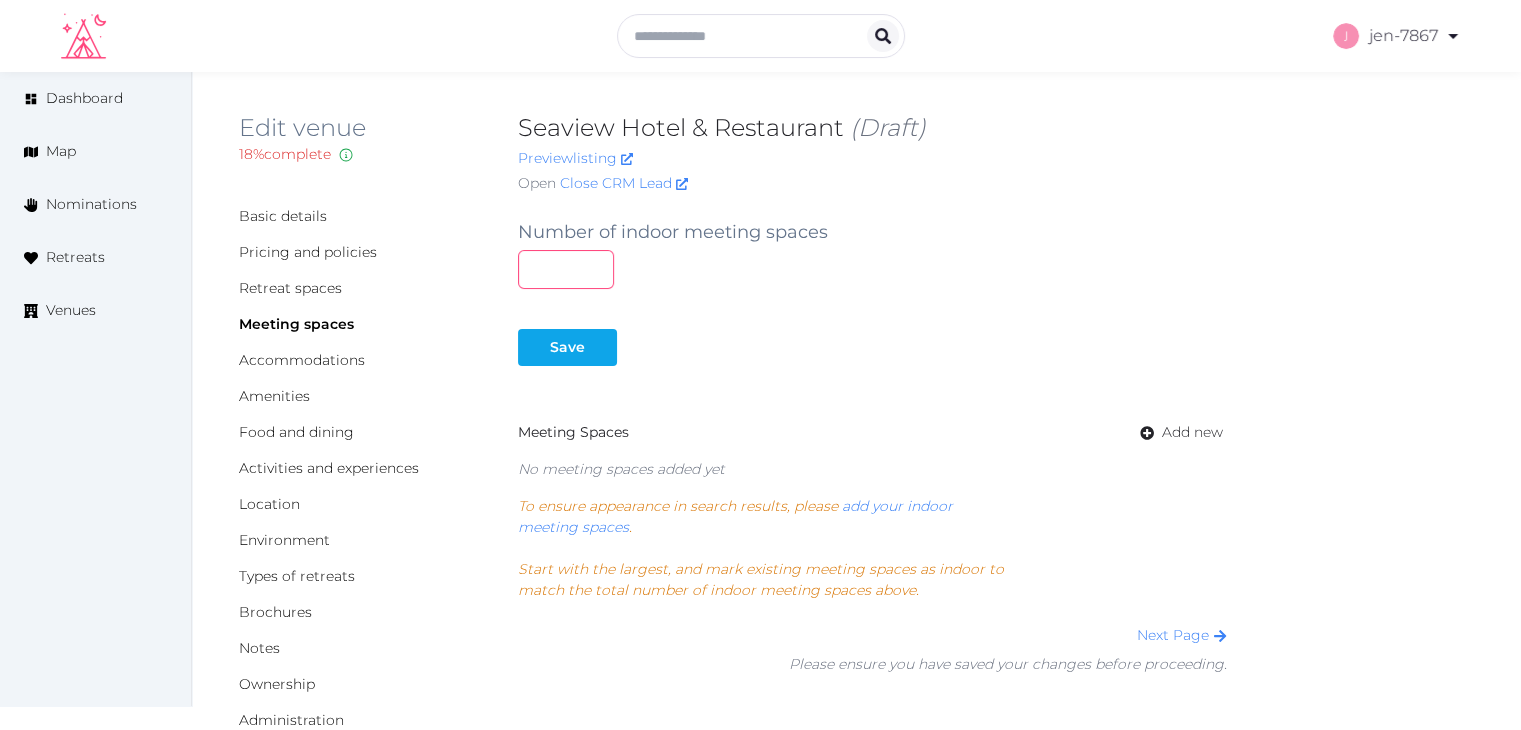 type on "*" 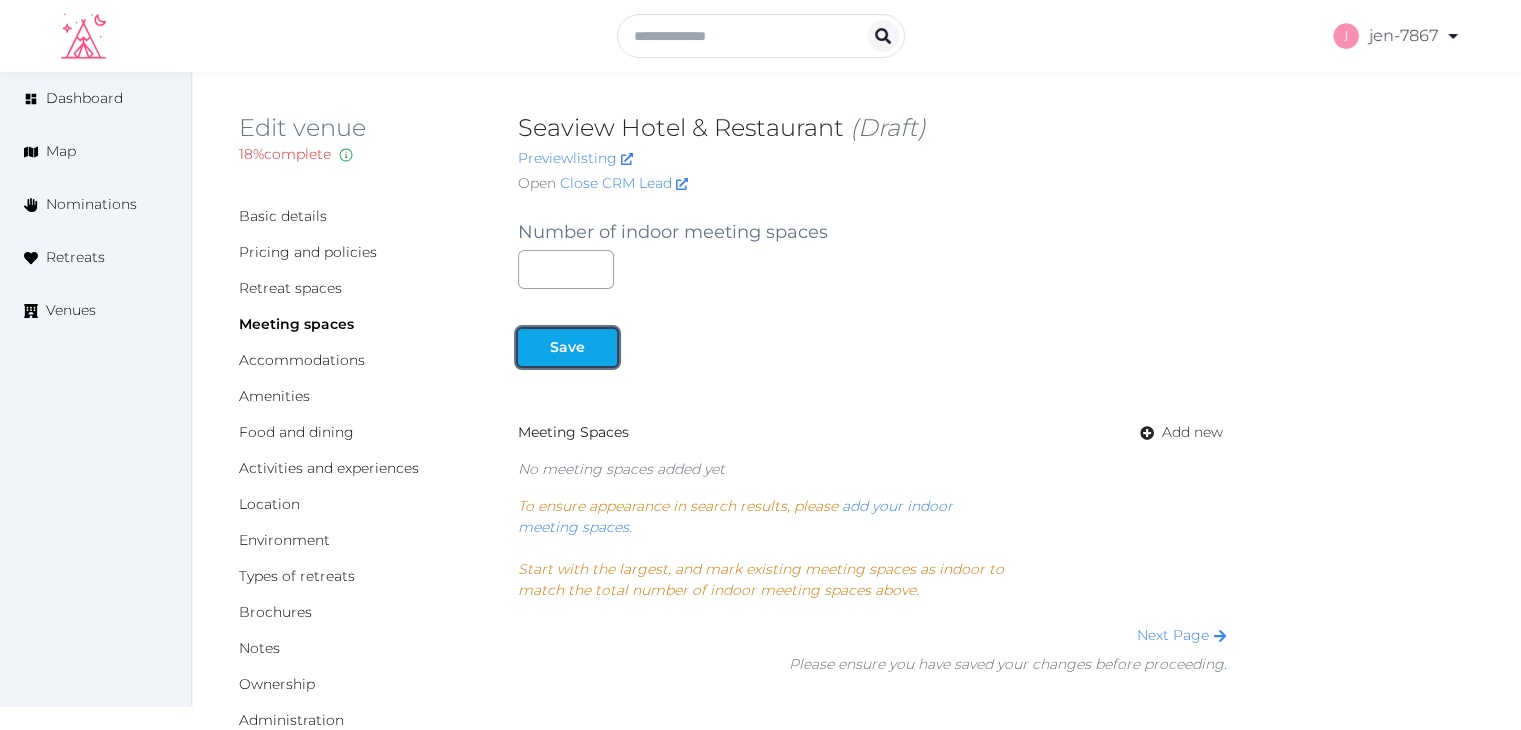 click at bounding box center [534, 347] 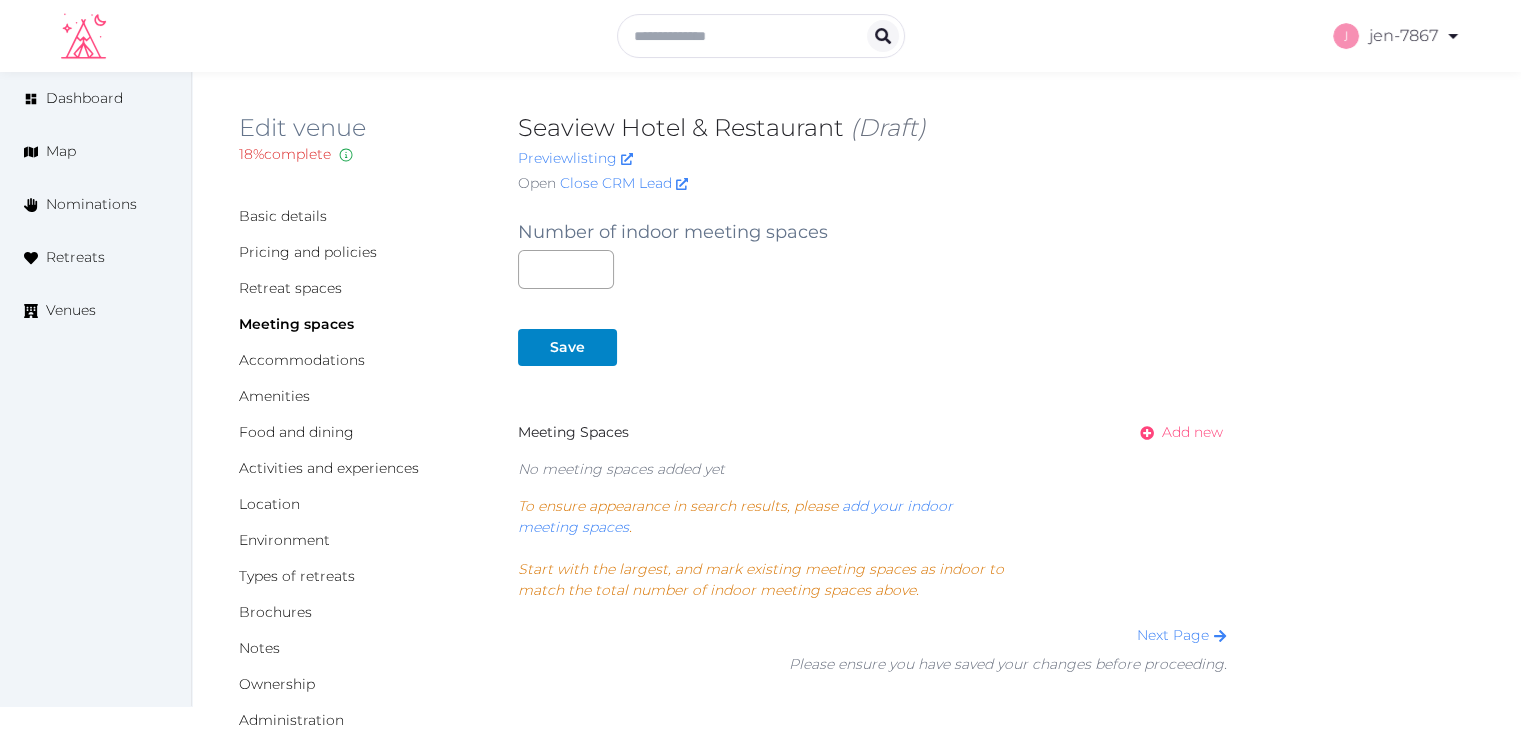 click on "Add new" at bounding box center [1192, 432] 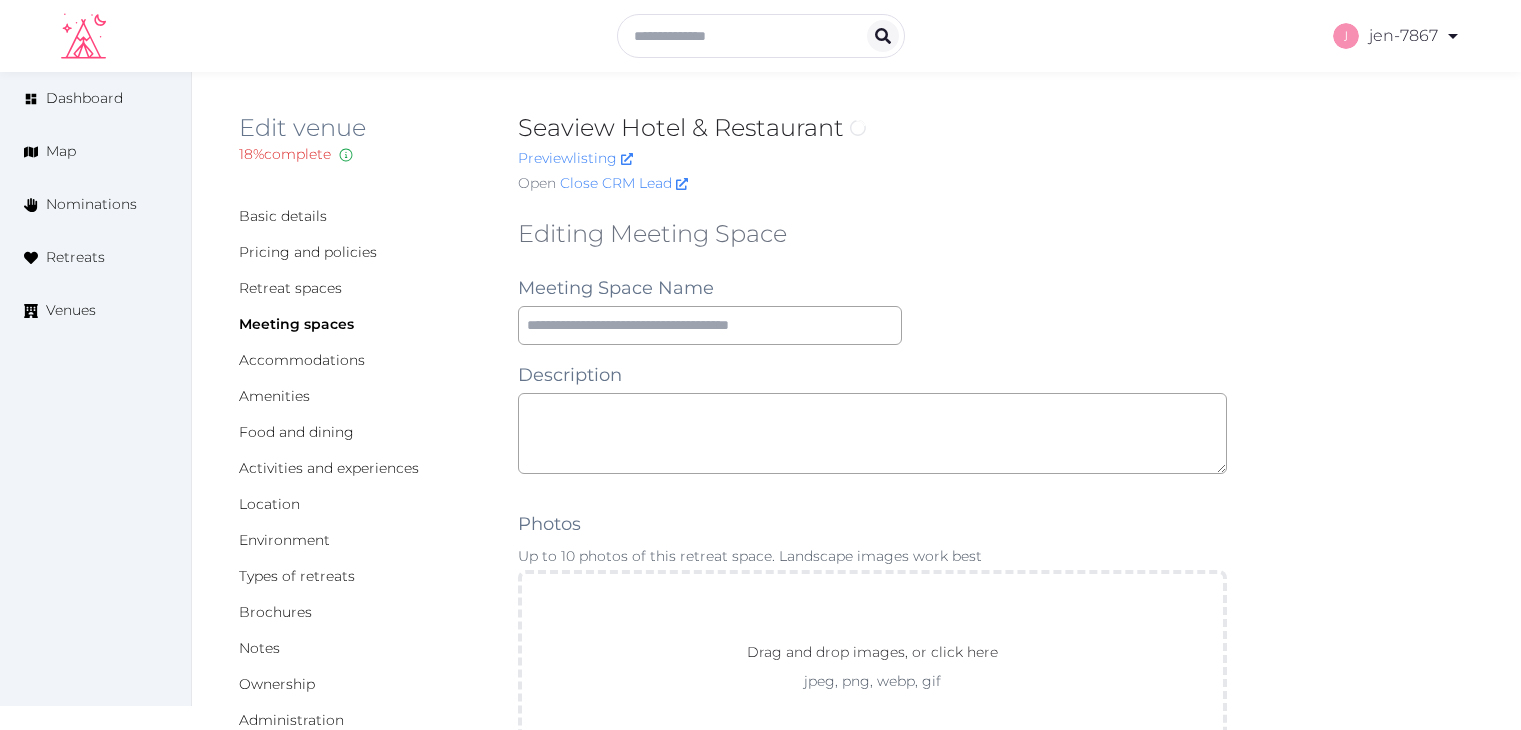 scroll, scrollTop: 0, scrollLeft: 0, axis: both 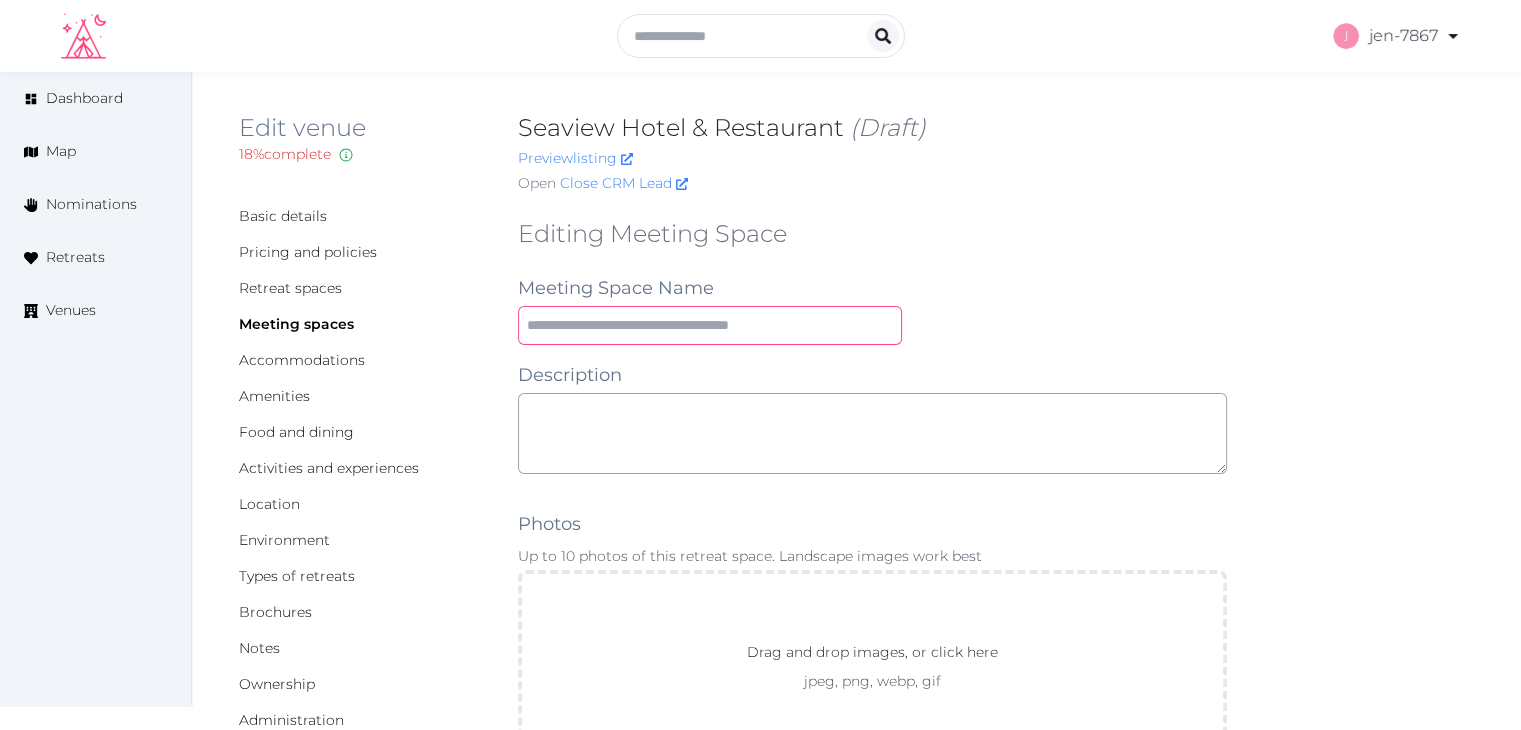 click at bounding box center [710, 325] 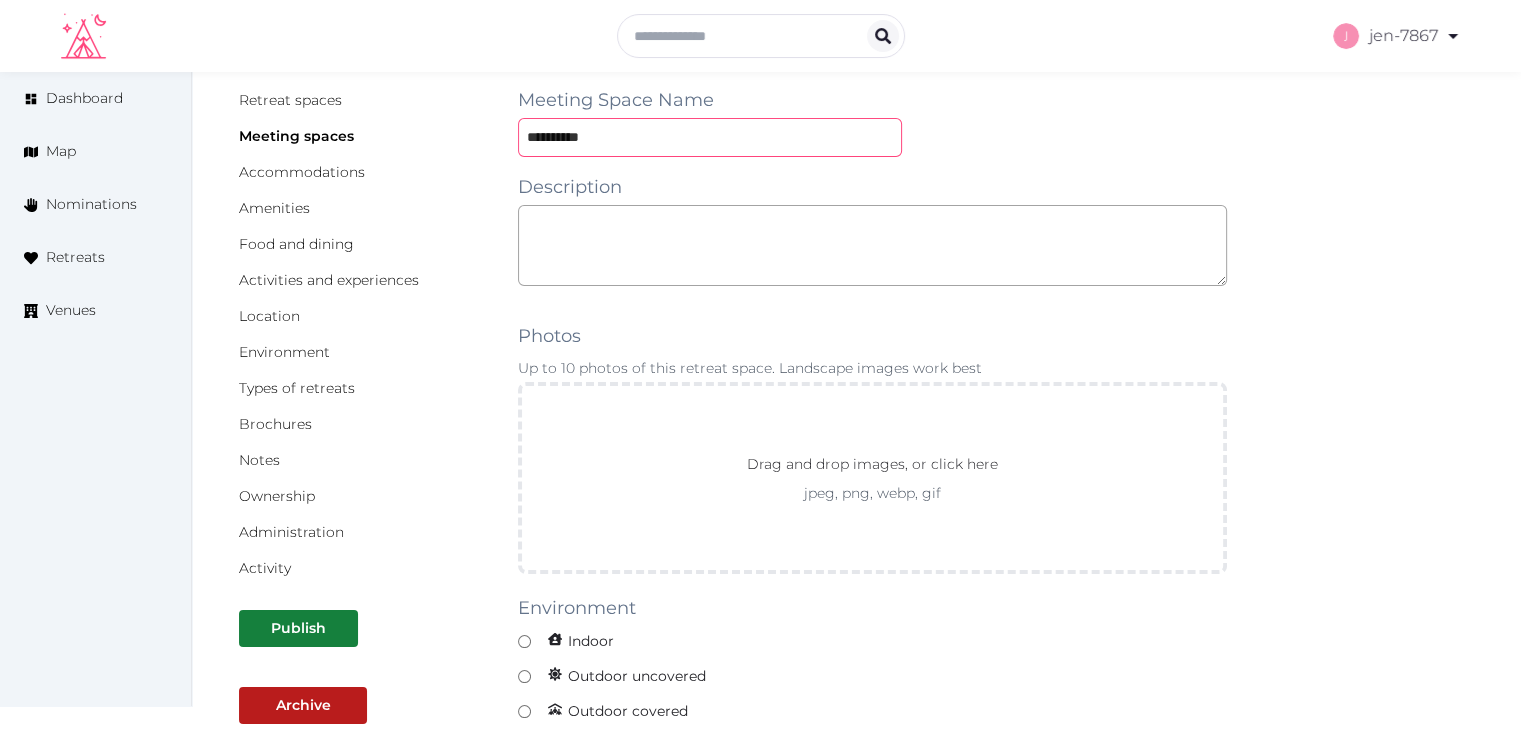 scroll, scrollTop: 200, scrollLeft: 0, axis: vertical 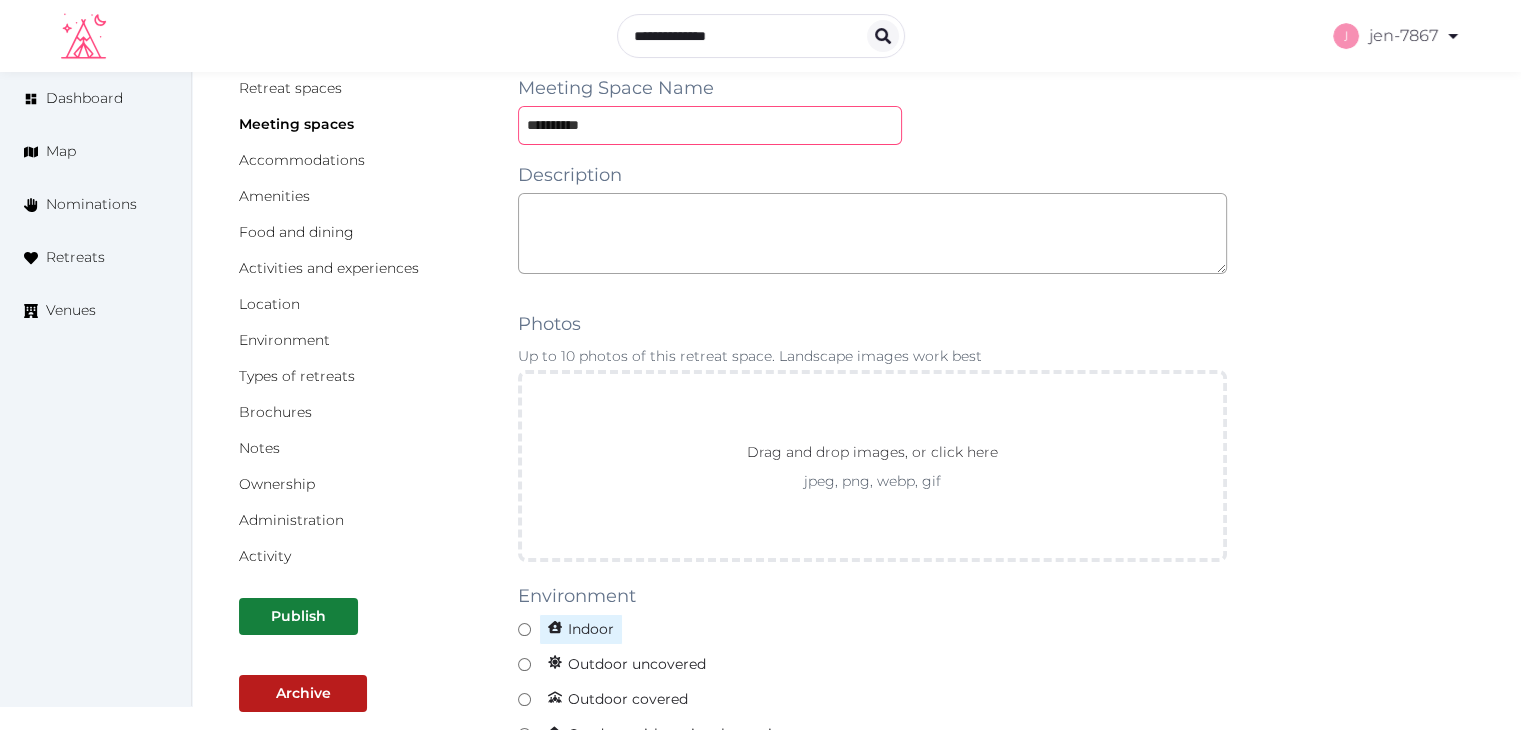type on "*********" 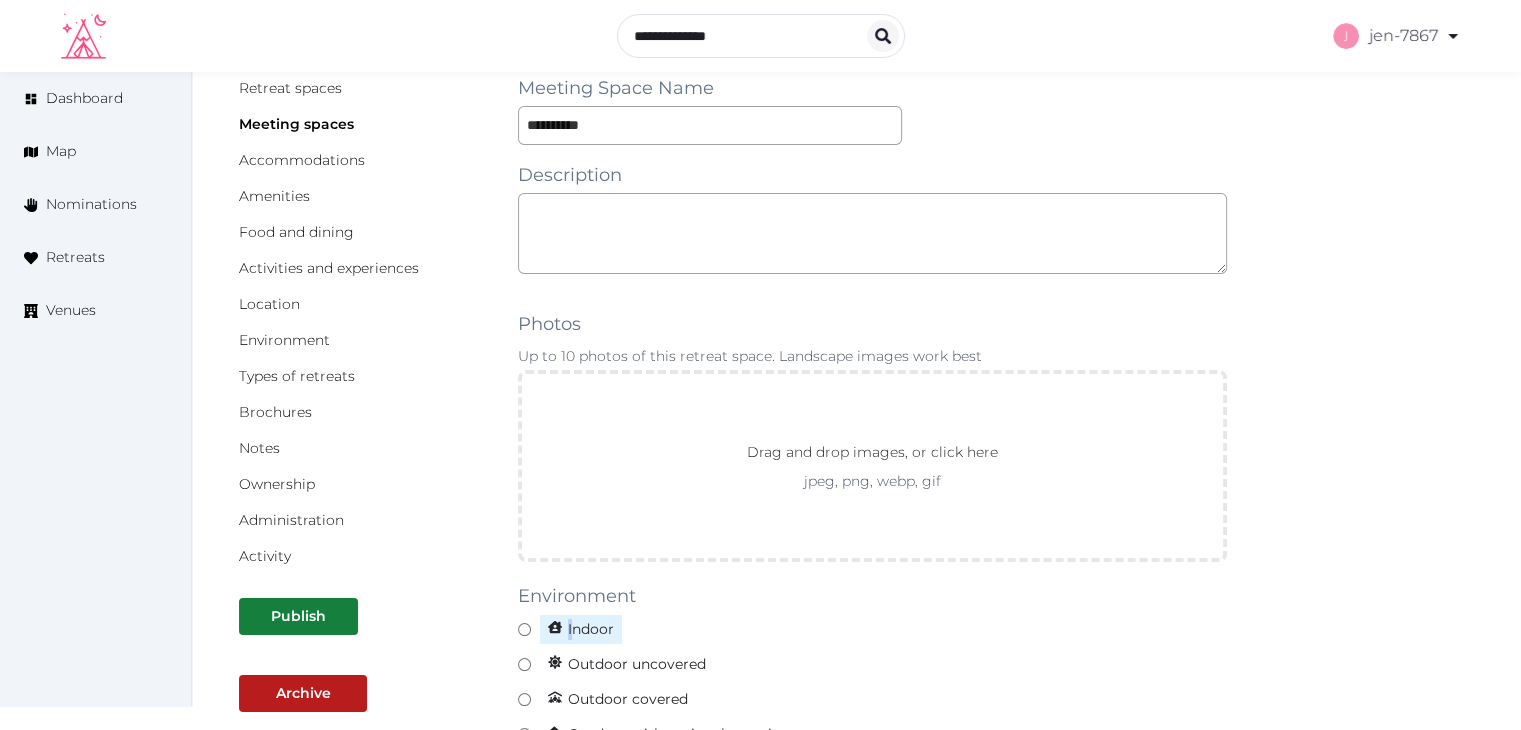 click on "Indoor" at bounding box center [581, 629] 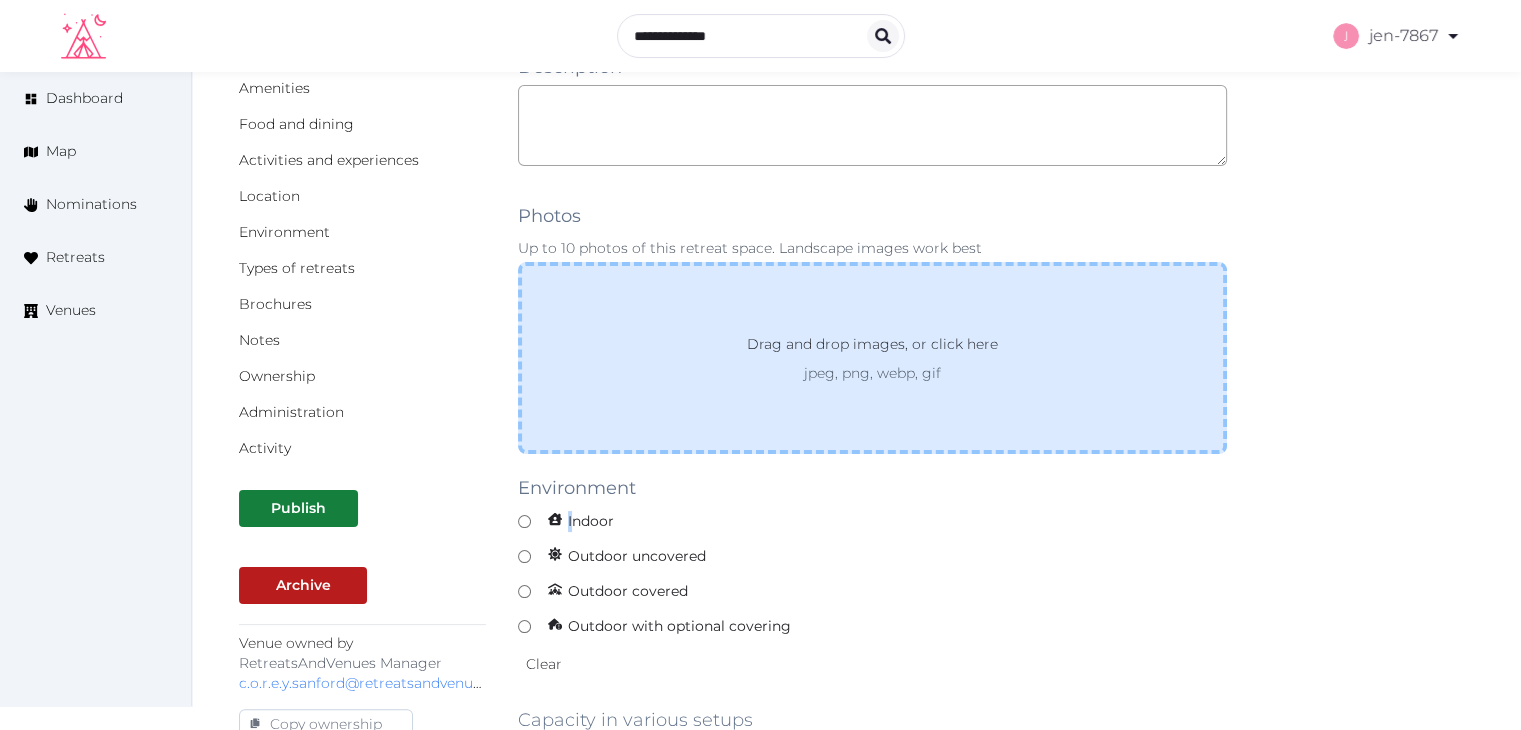scroll, scrollTop: 500, scrollLeft: 0, axis: vertical 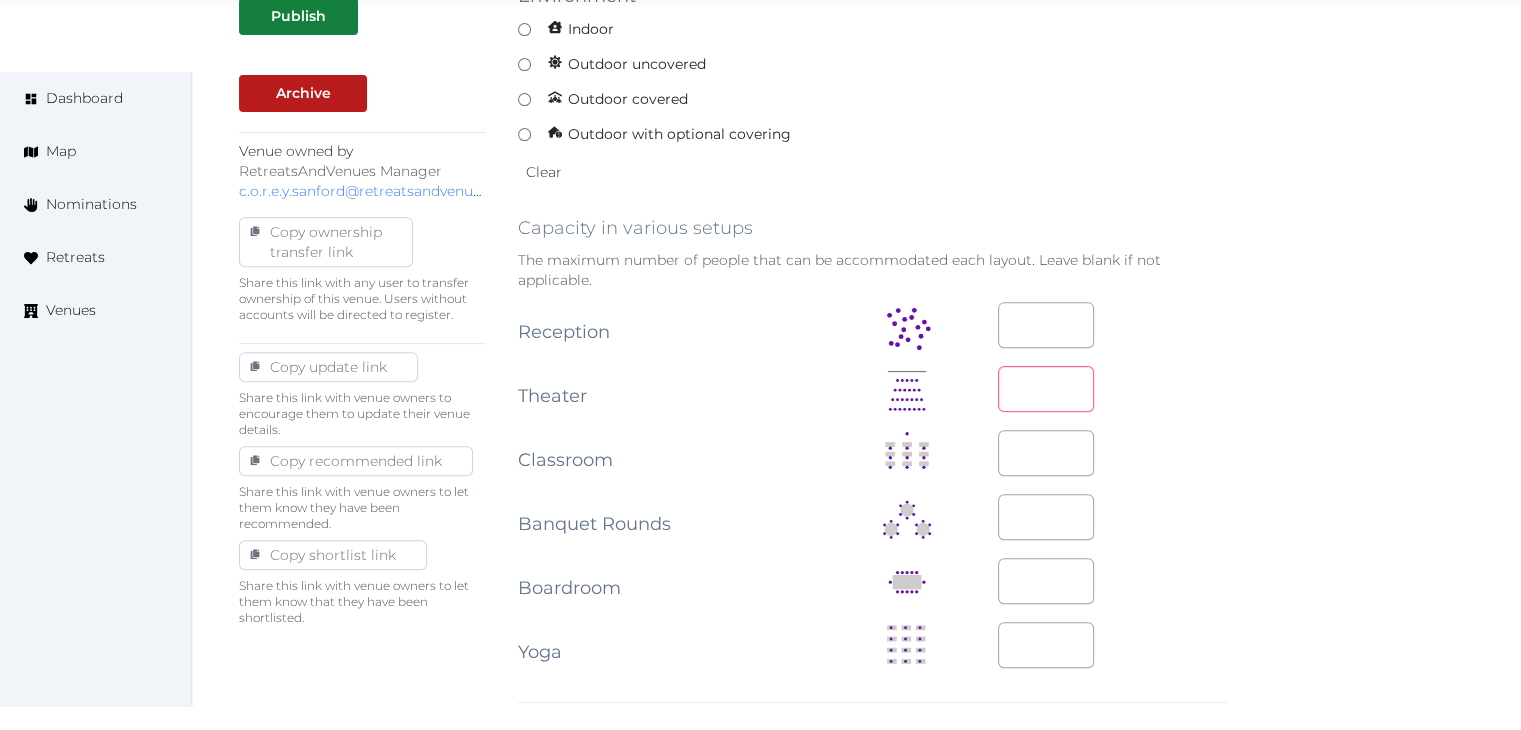 click at bounding box center (1046, 389) 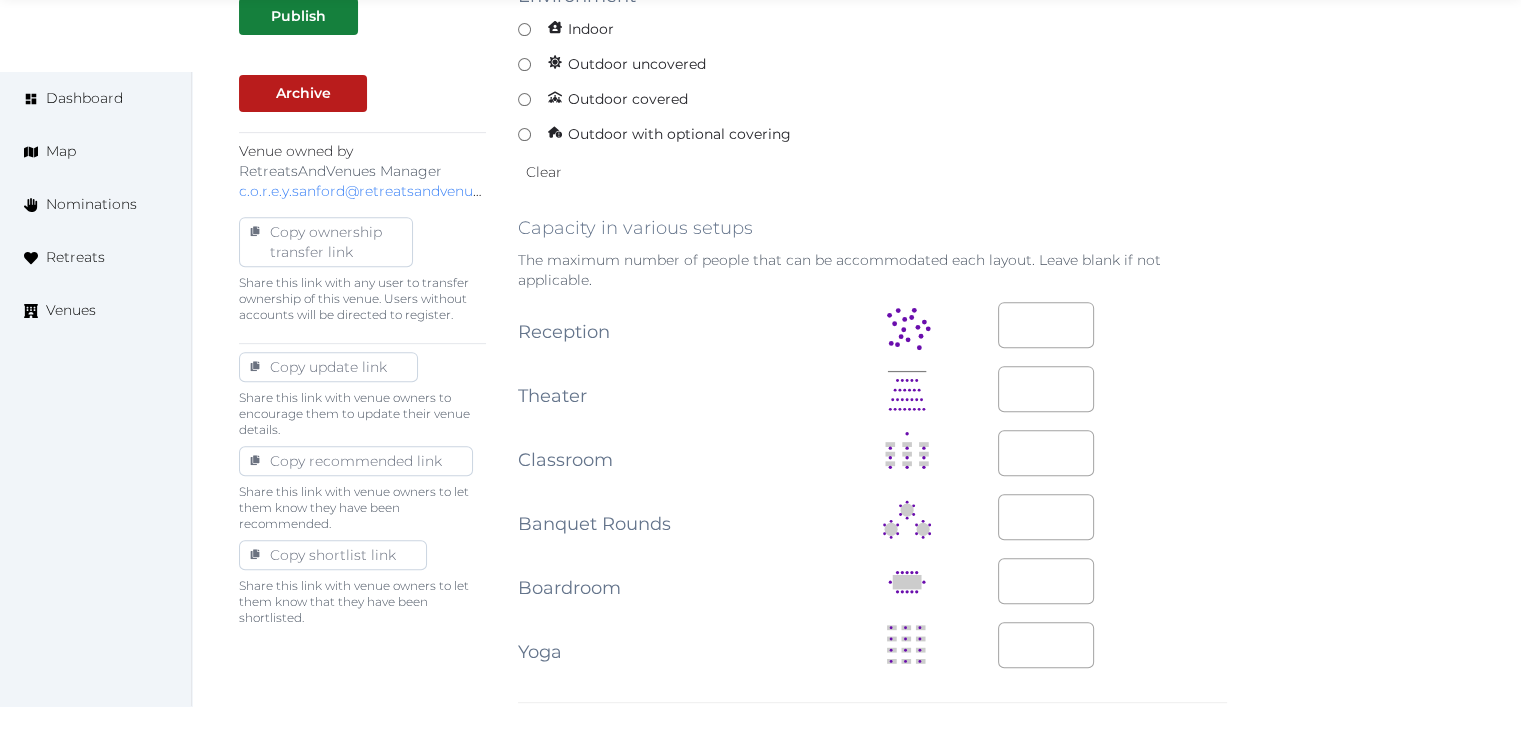 click on "Basic details Pricing and policies Retreat spaces Meeting spaces Accommodations Amenities Food and dining Activities and experiences Location Environment Types of retreats Brochures Notes Ownership Administration Activity Publish Archive Venue owned by RetreatsAndVenues Manager c.o.r.e.y.sanford@retreatsandvenues.com Copy ownership transfer link Share this link with any user to transfer ownership of this venue. Users without accounts will be directed to register. Copy update link Share this link with venue owners to encourage them to update their venue details. Copy recommended link Share this link with venue owners to let them know they have been recommended. Copy shortlist link Share this link with venue owners to let them know that they have been shortlisted. Editing Meeting Space  Meeting Space Name ********* Description Photos Up to 10 photos of this retreat space. Landscape images work best Drag and drop images, or click here jpeg, png, webp, gif Environment Indoor Outdoor uncovered Outdoor covered **" at bounding box center [856, 546] 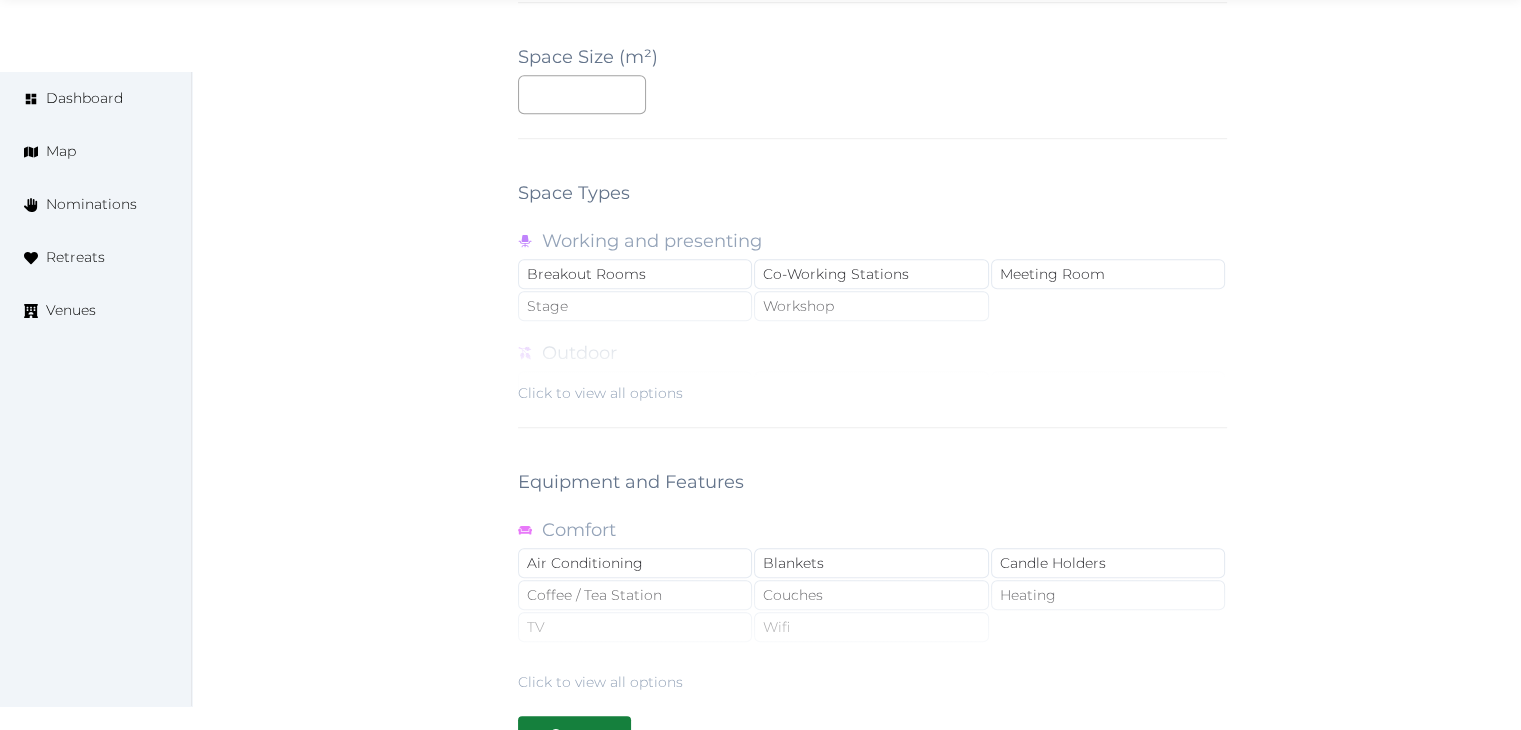 scroll, scrollTop: 1788, scrollLeft: 0, axis: vertical 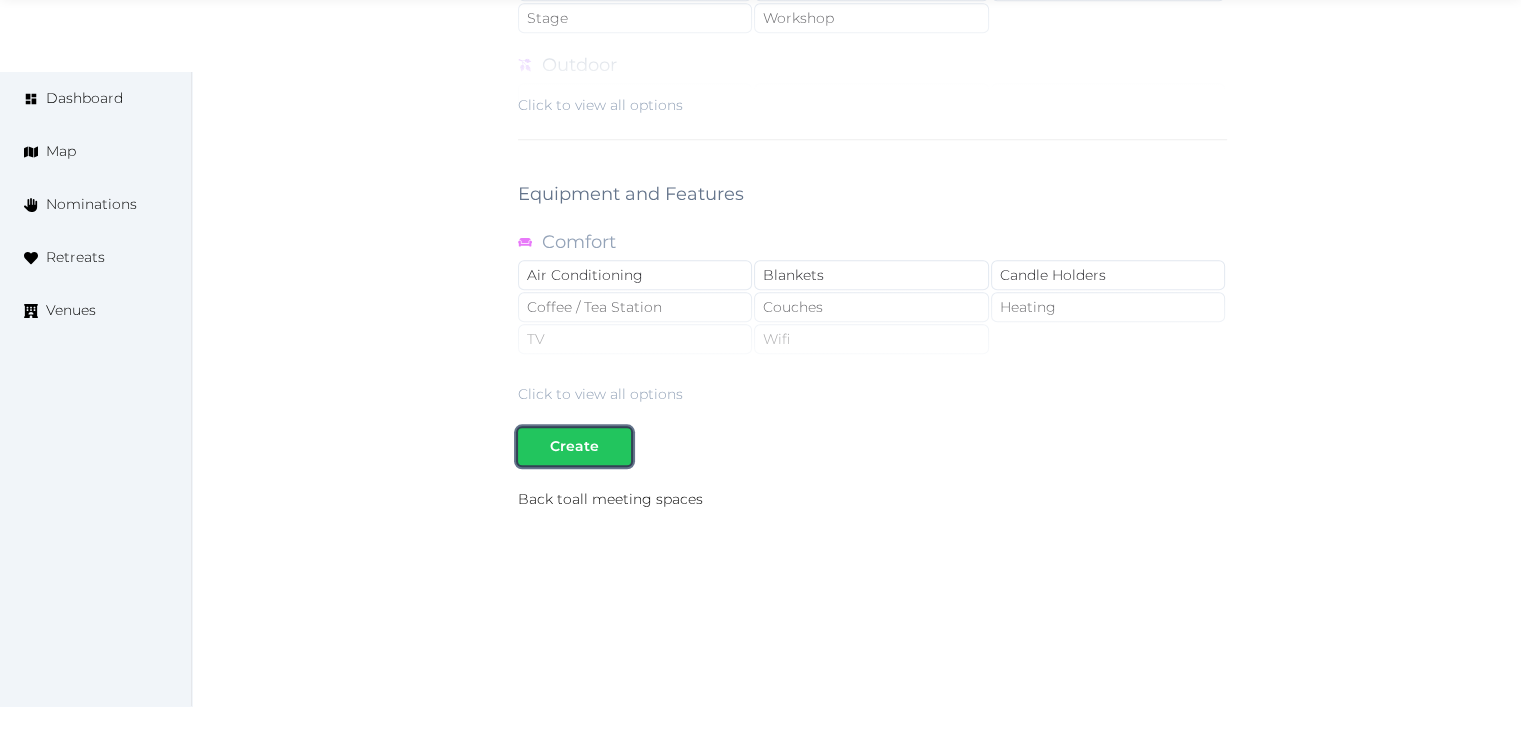 click on "Create" at bounding box center [574, 446] 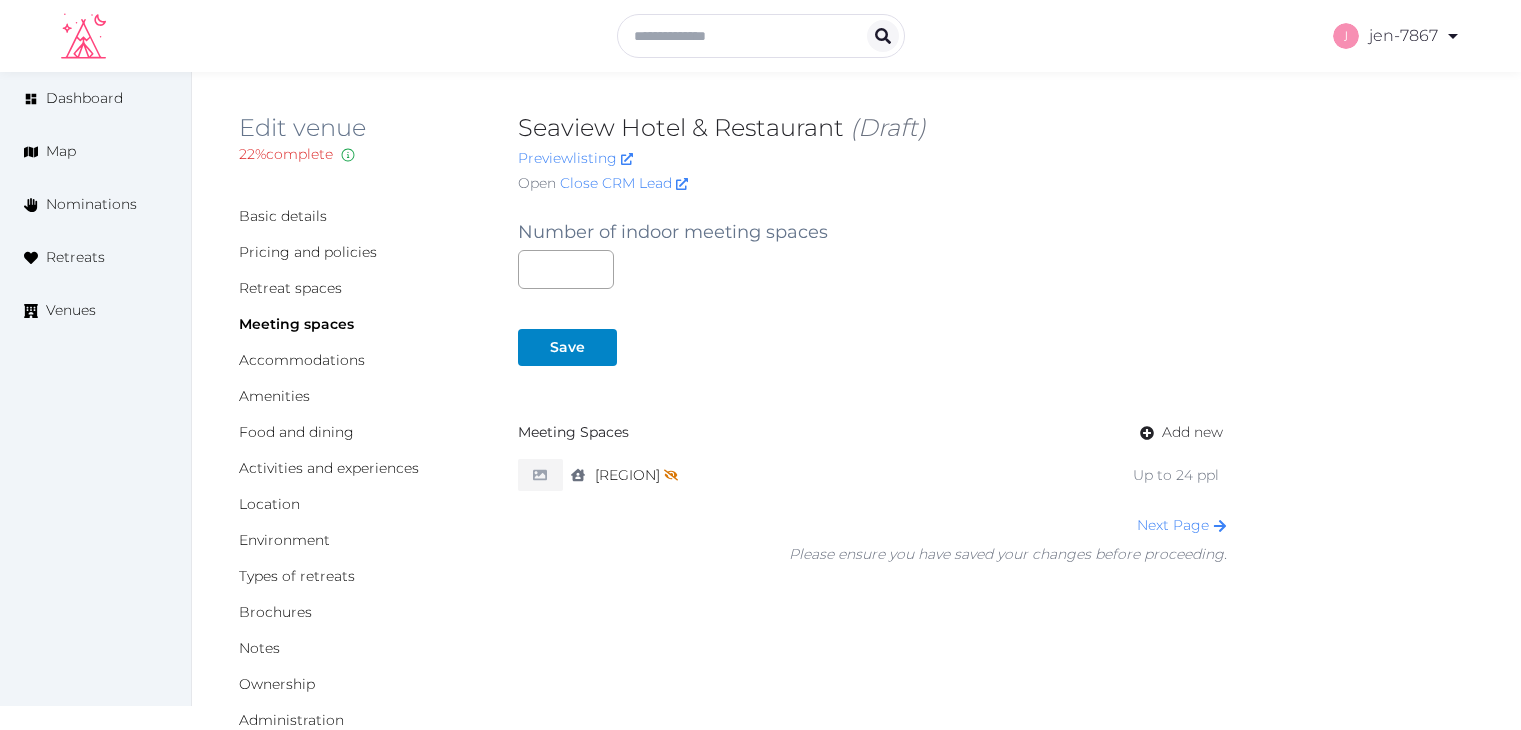 scroll, scrollTop: 0, scrollLeft: 0, axis: both 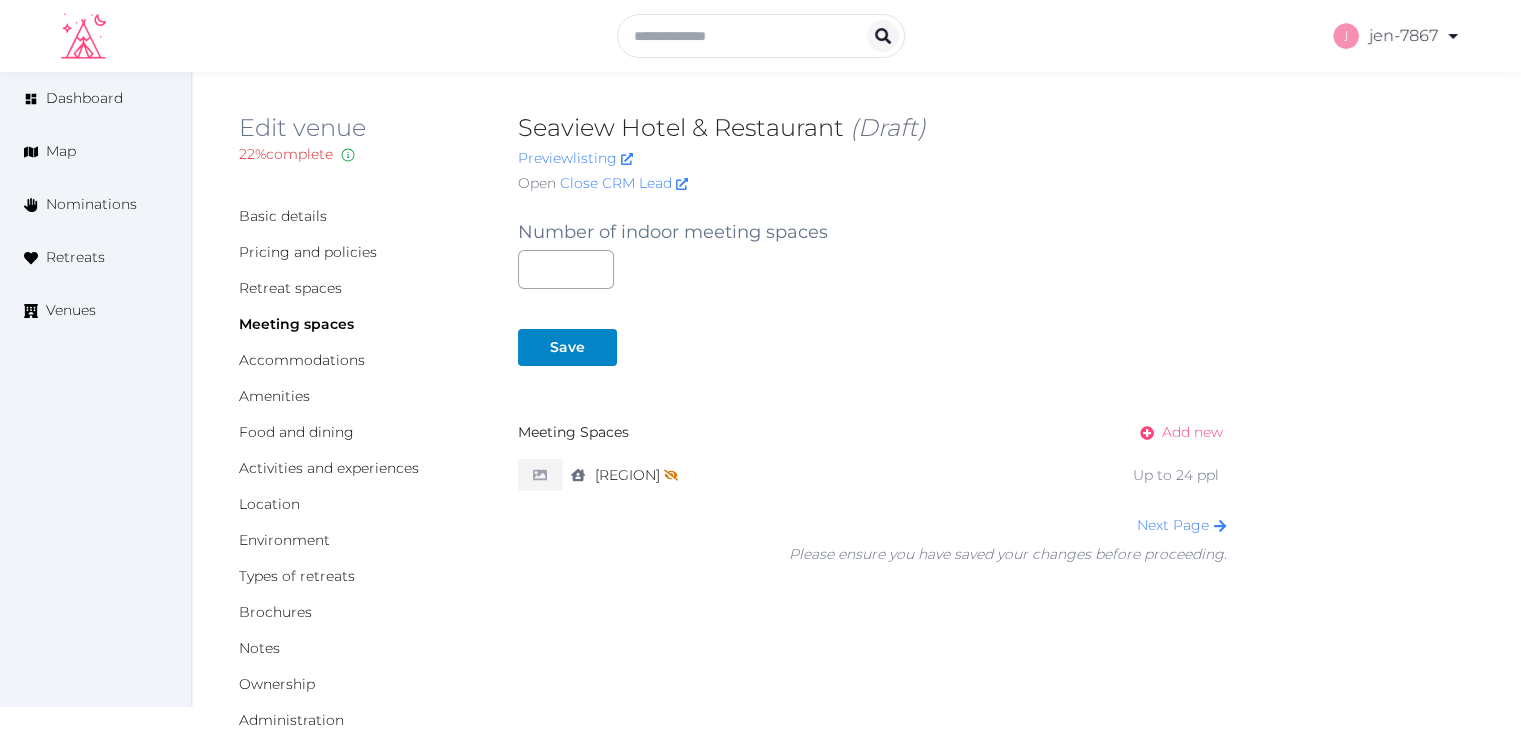 click on "Add new" at bounding box center (1192, 432) 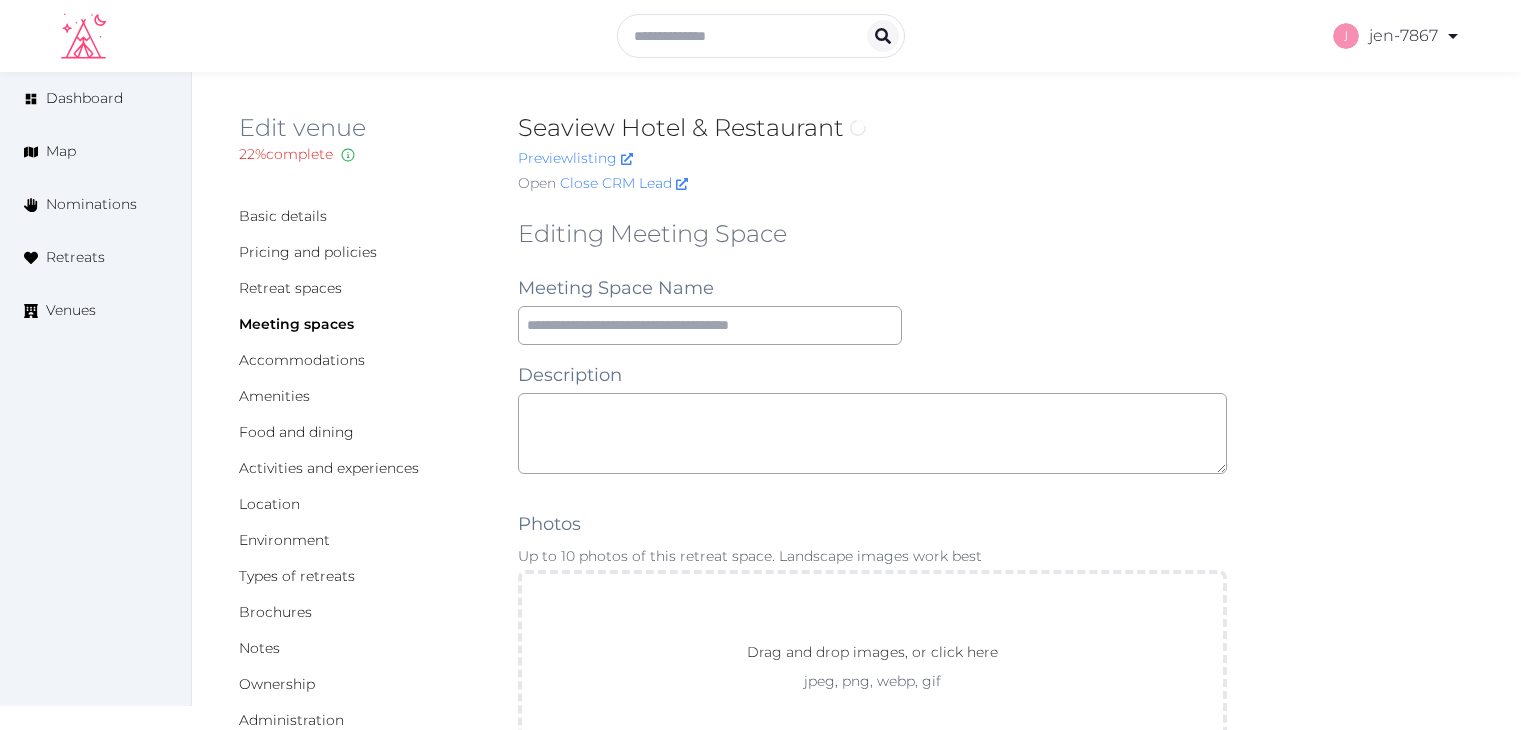 scroll, scrollTop: 0, scrollLeft: 0, axis: both 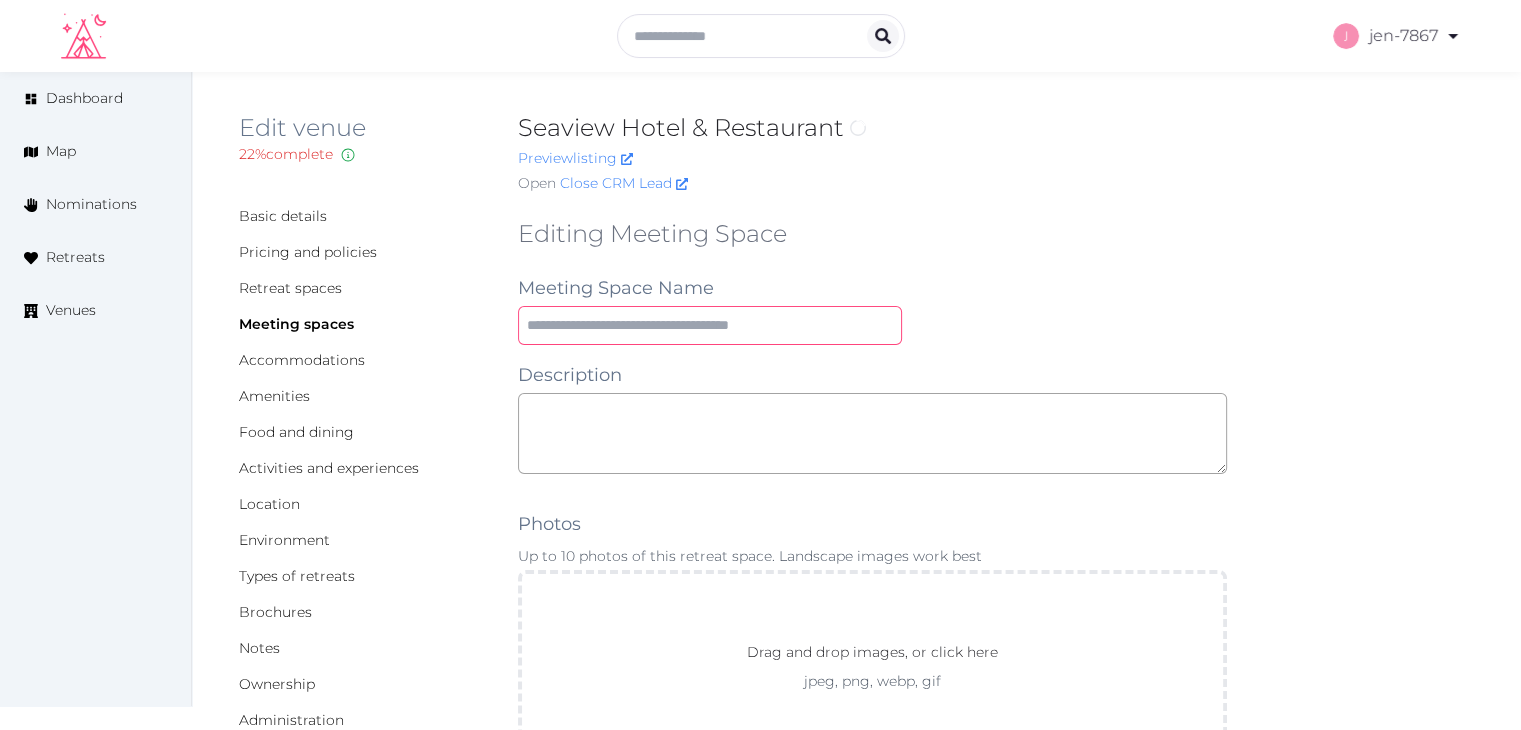 click at bounding box center (710, 325) 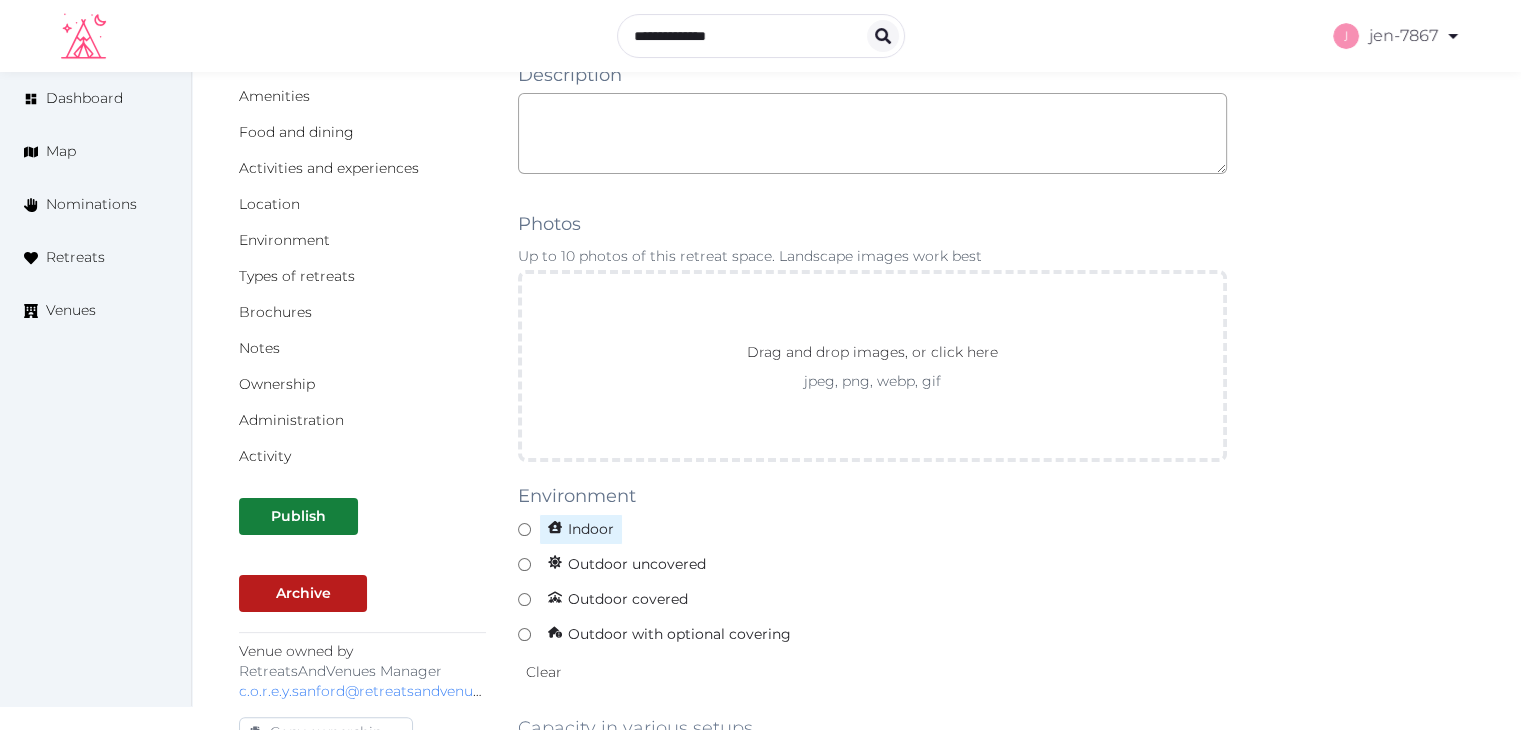 type on "**********" 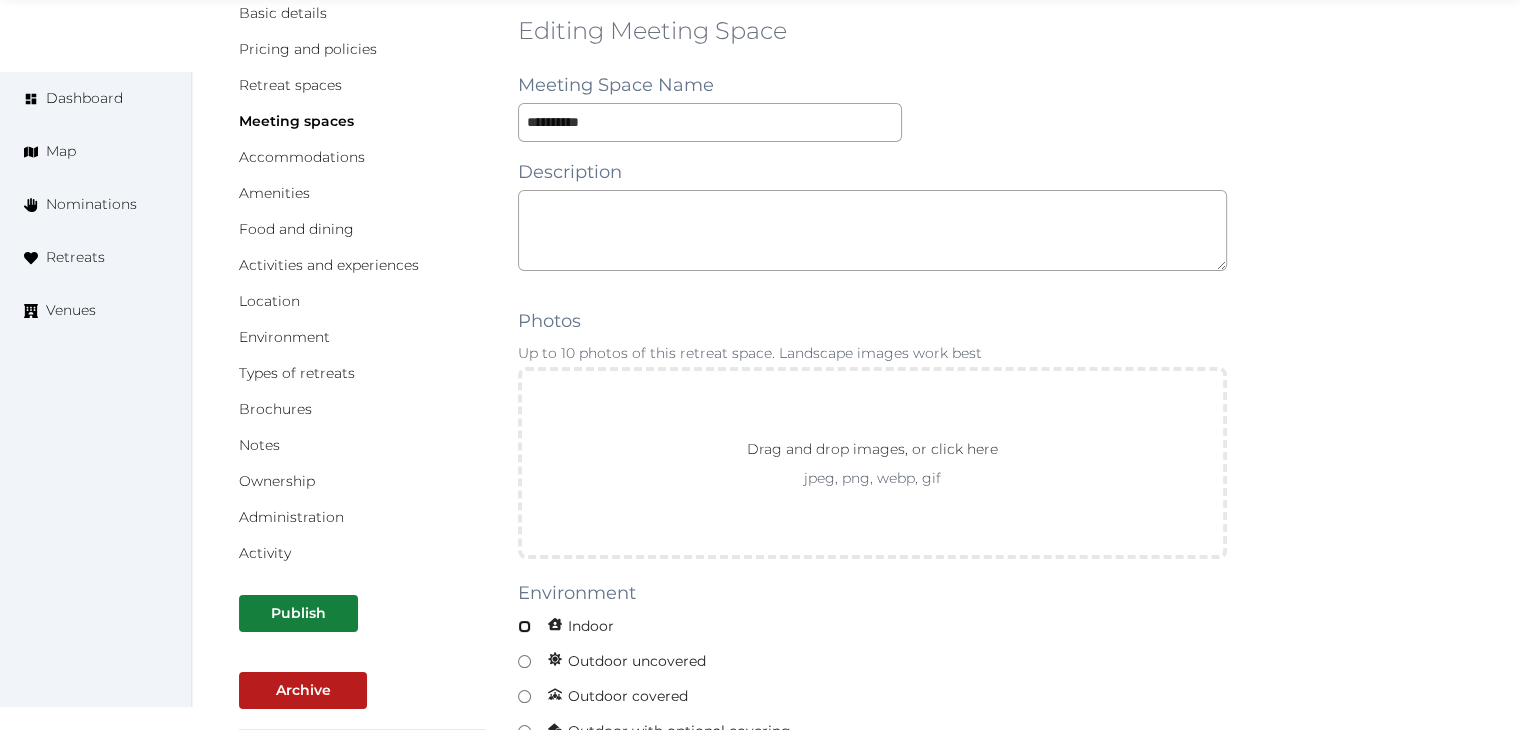 scroll, scrollTop: 200, scrollLeft: 0, axis: vertical 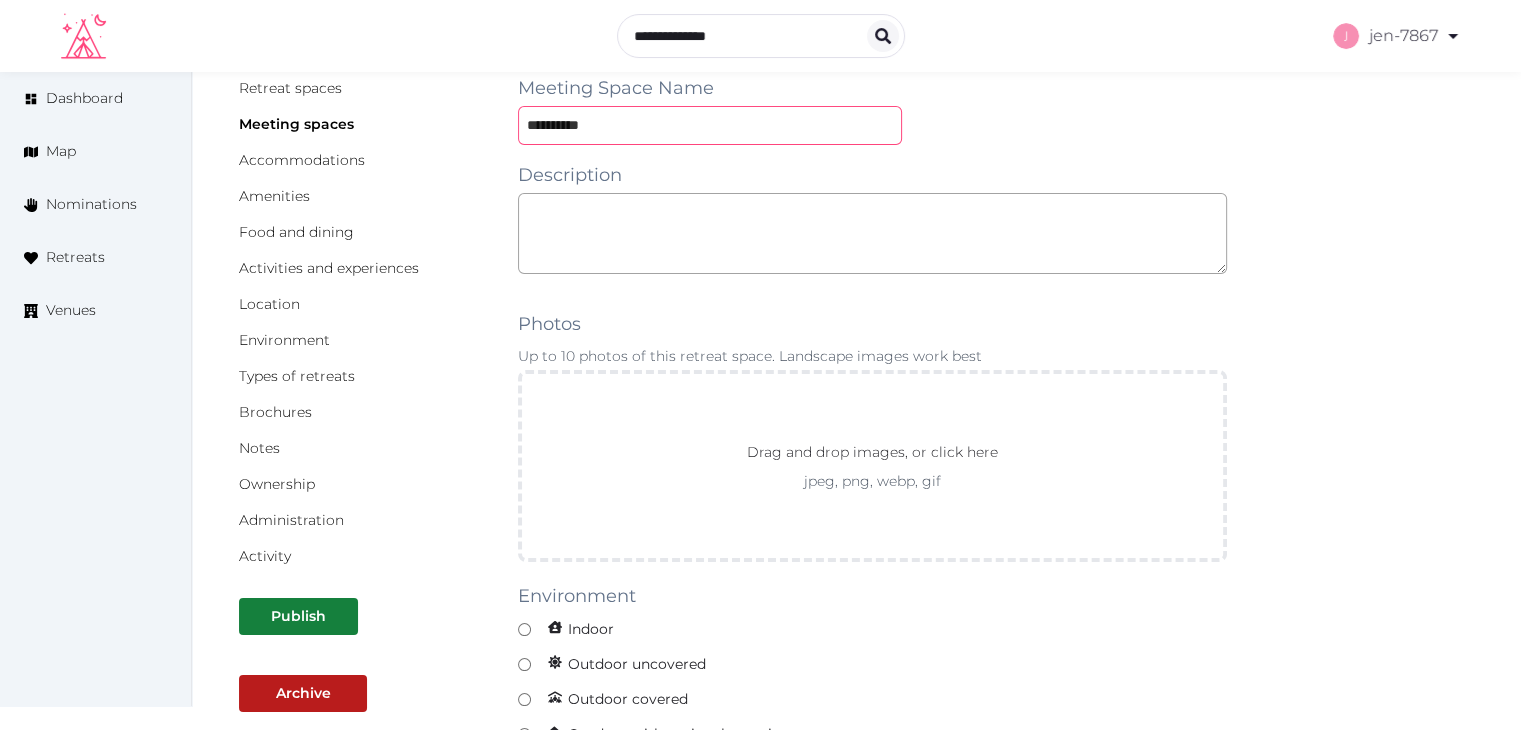 click on "**********" at bounding box center (710, 125) 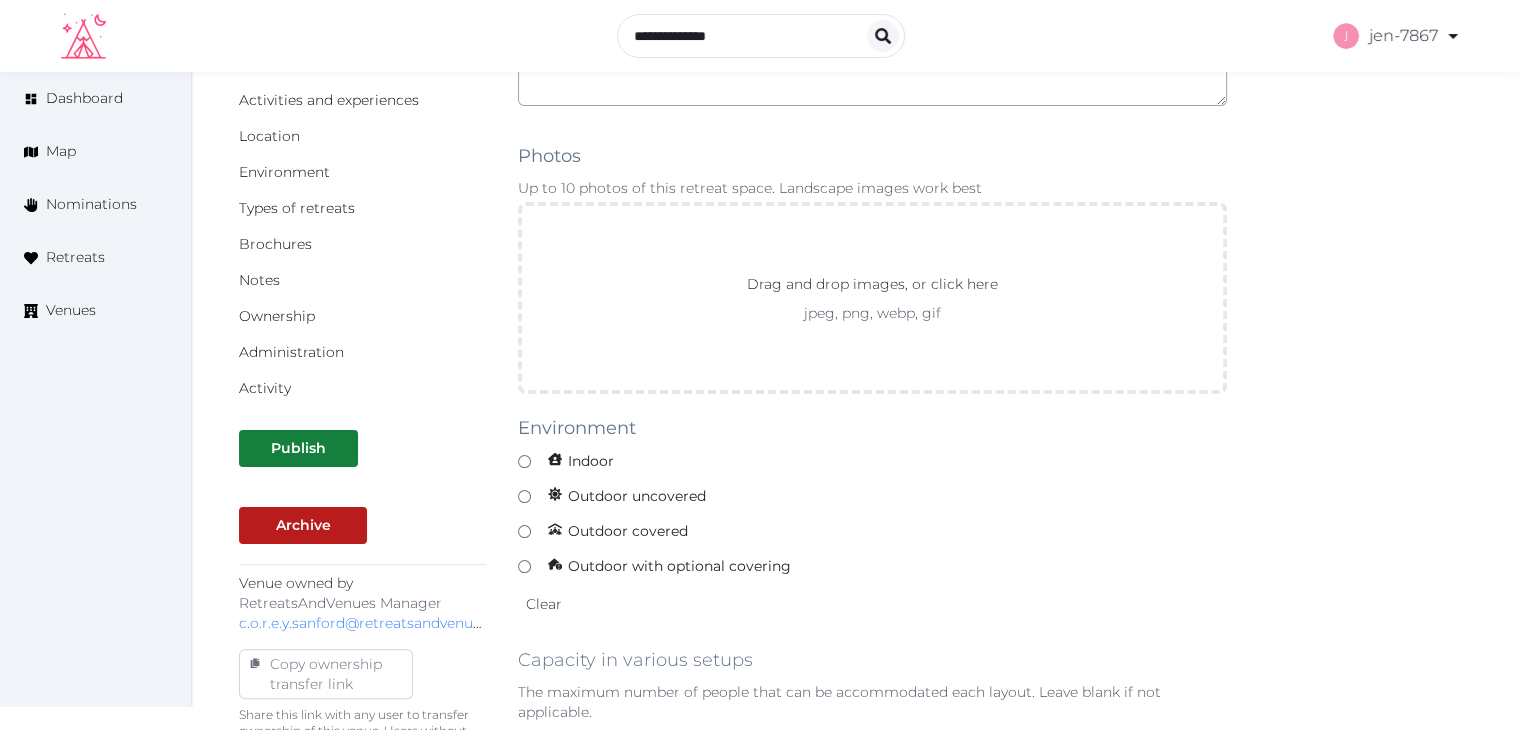 scroll, scrollTop: 700, scrollLeft: 0, axis: vertical 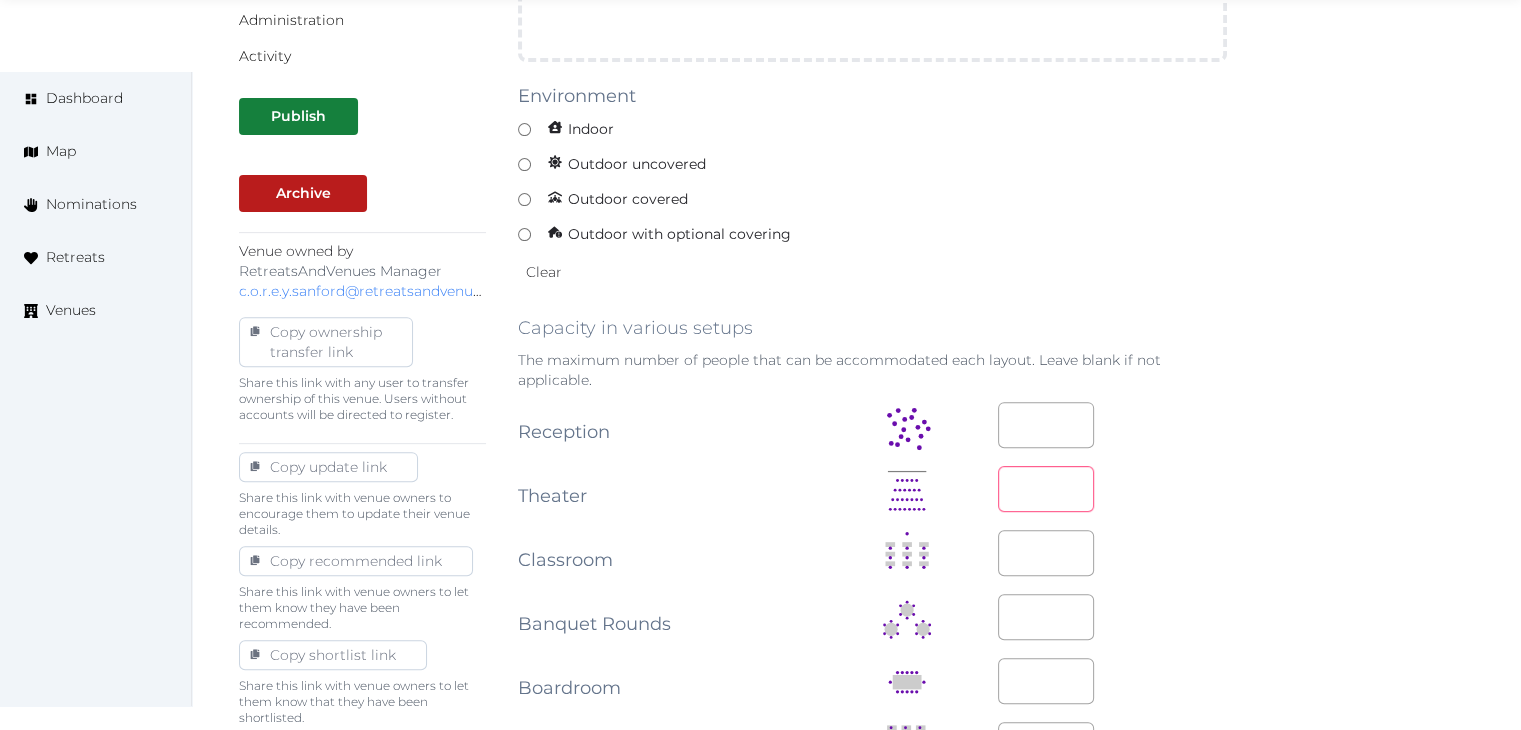 click at bounding box center (1046, 489) 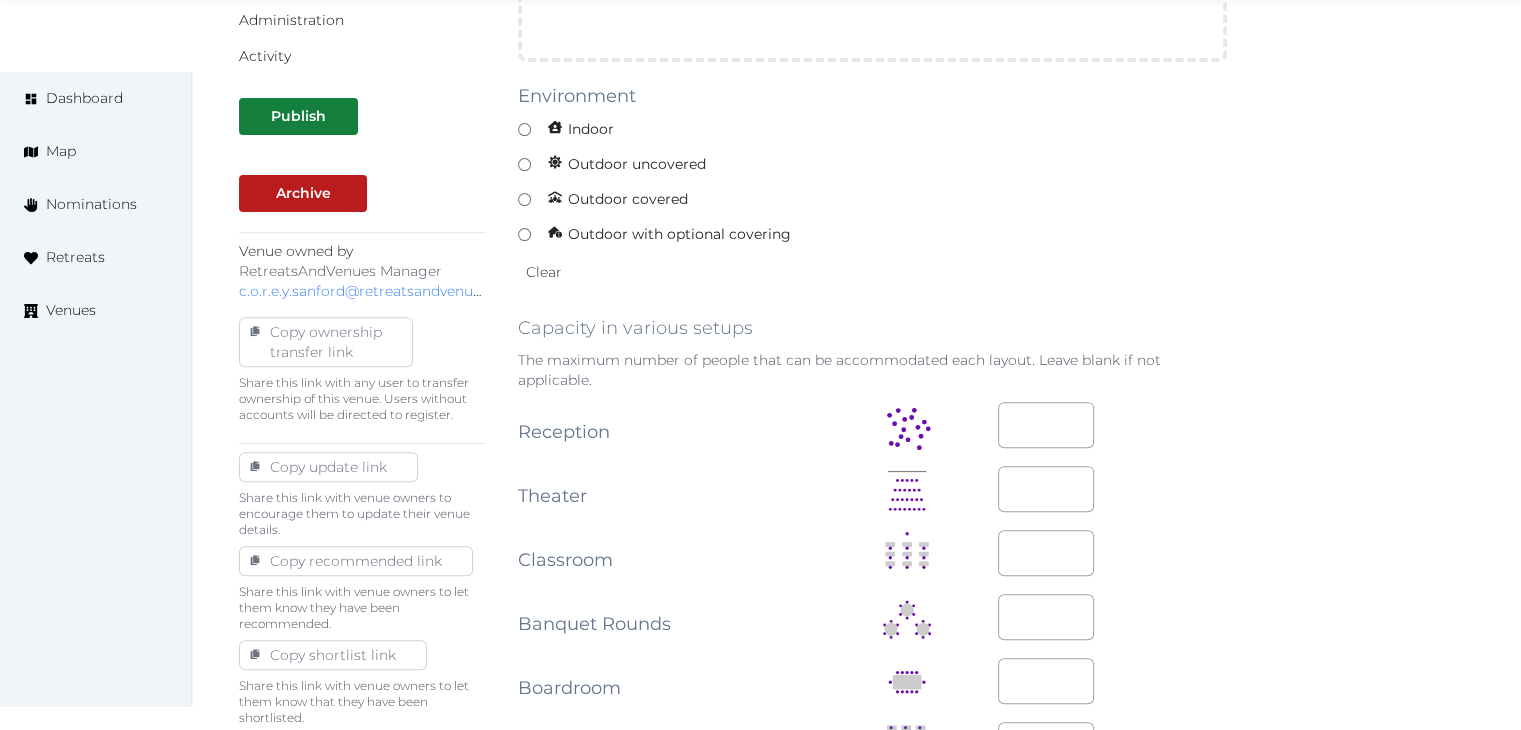 click on "**********" at bounding box center [856, 646] 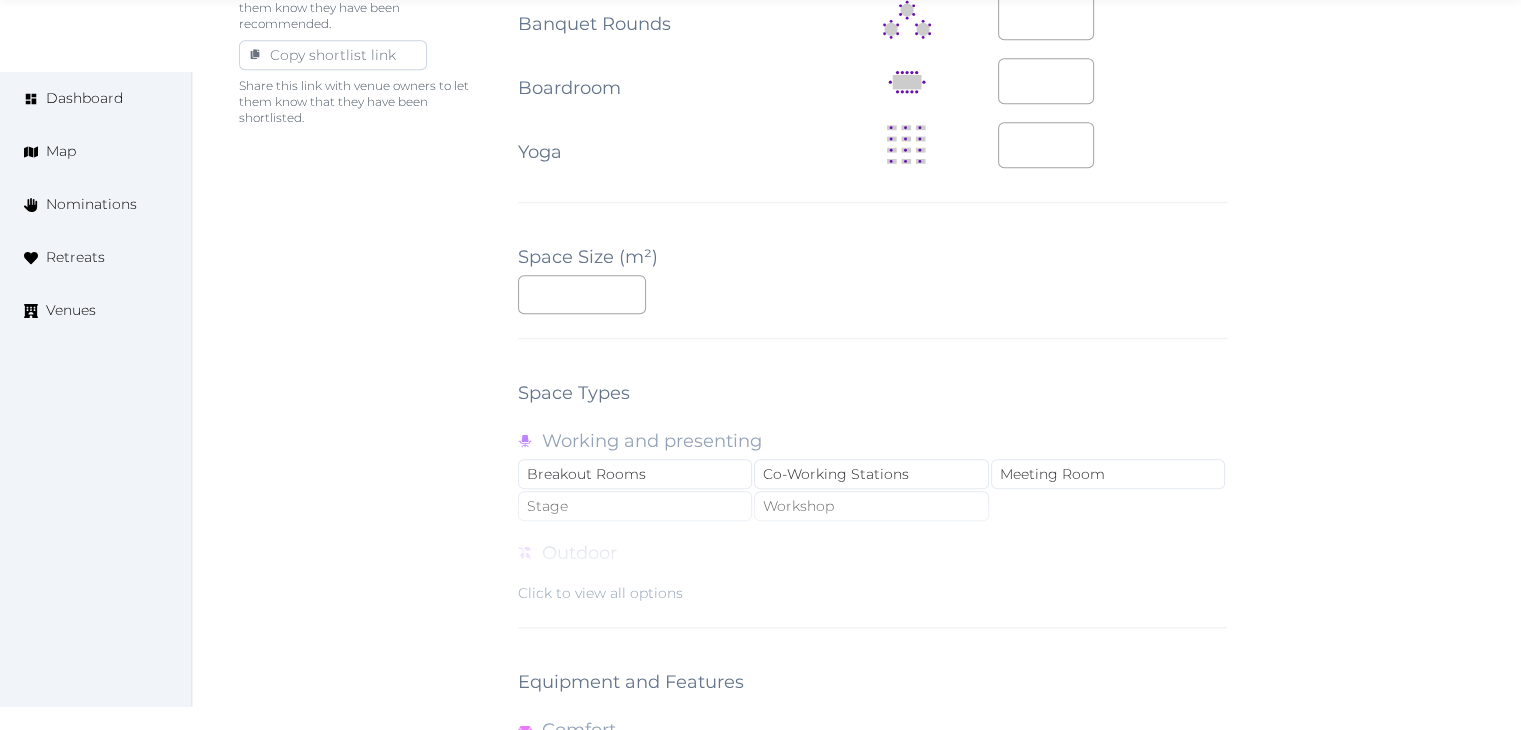scroll, scrollTop: 1700, scrollLeft: 0, axis: vertical 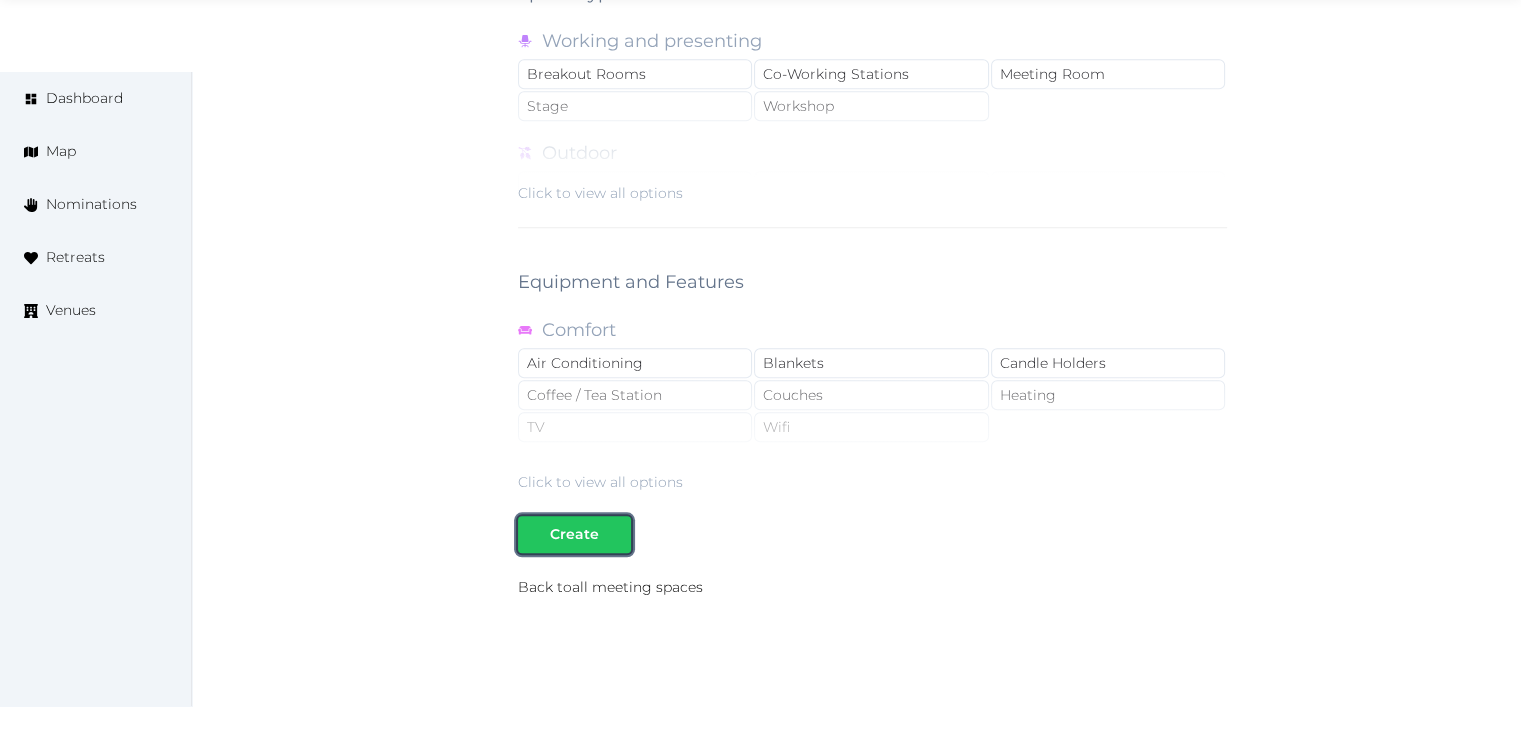 click on "Create" at bounding box center (574, 534) 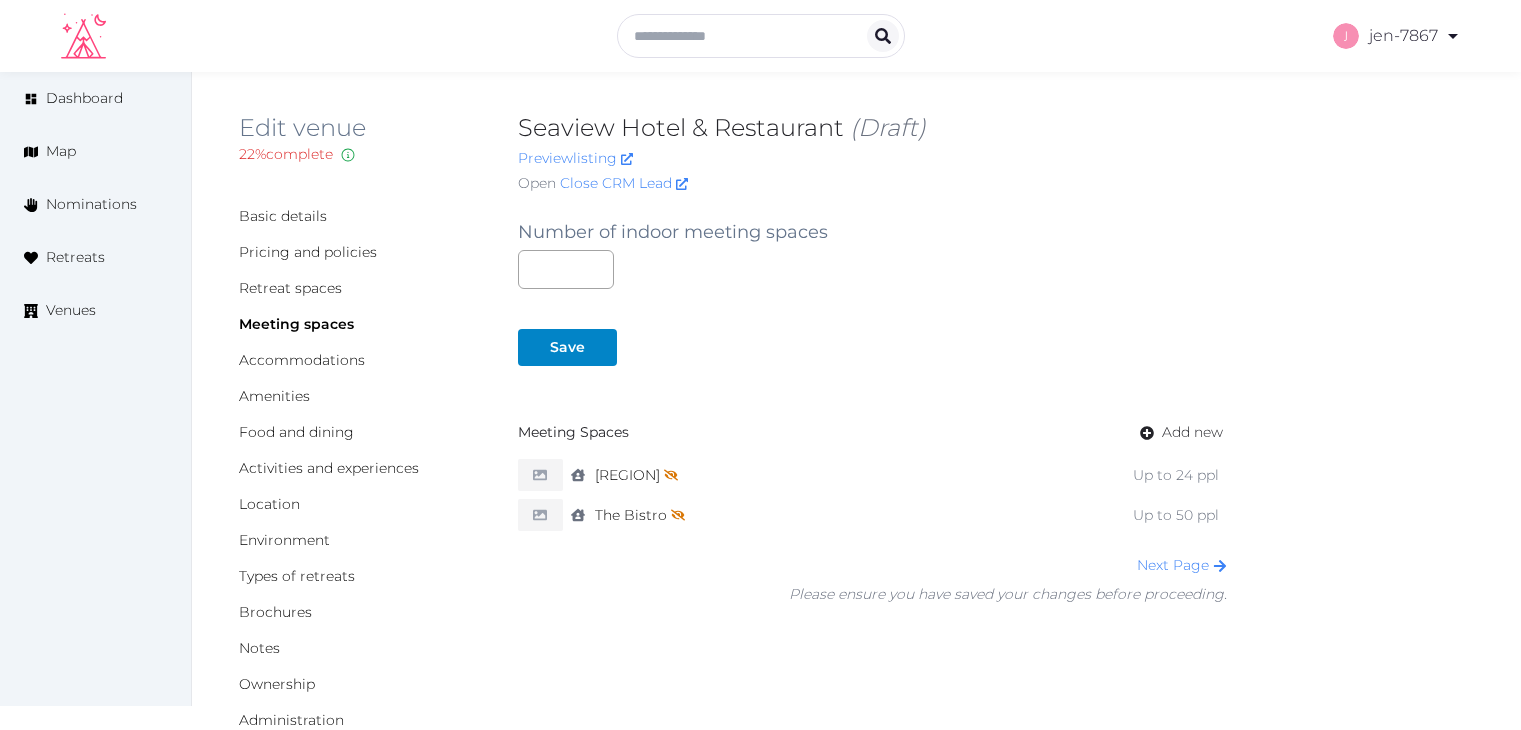 scroll, scrollTop: 0, scrollLeft: 0, axis: both 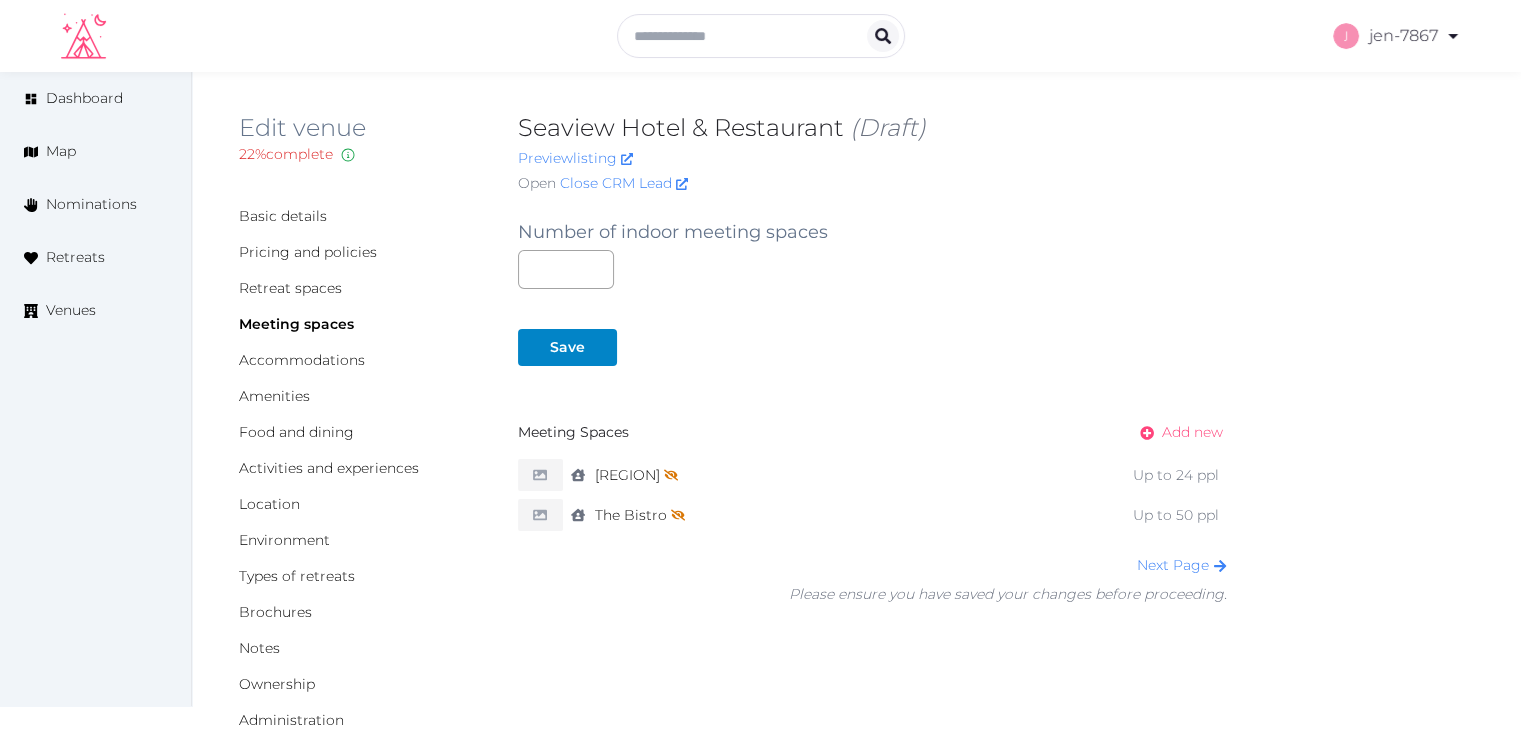click on "Add new" at bounding box center (1192, 432) 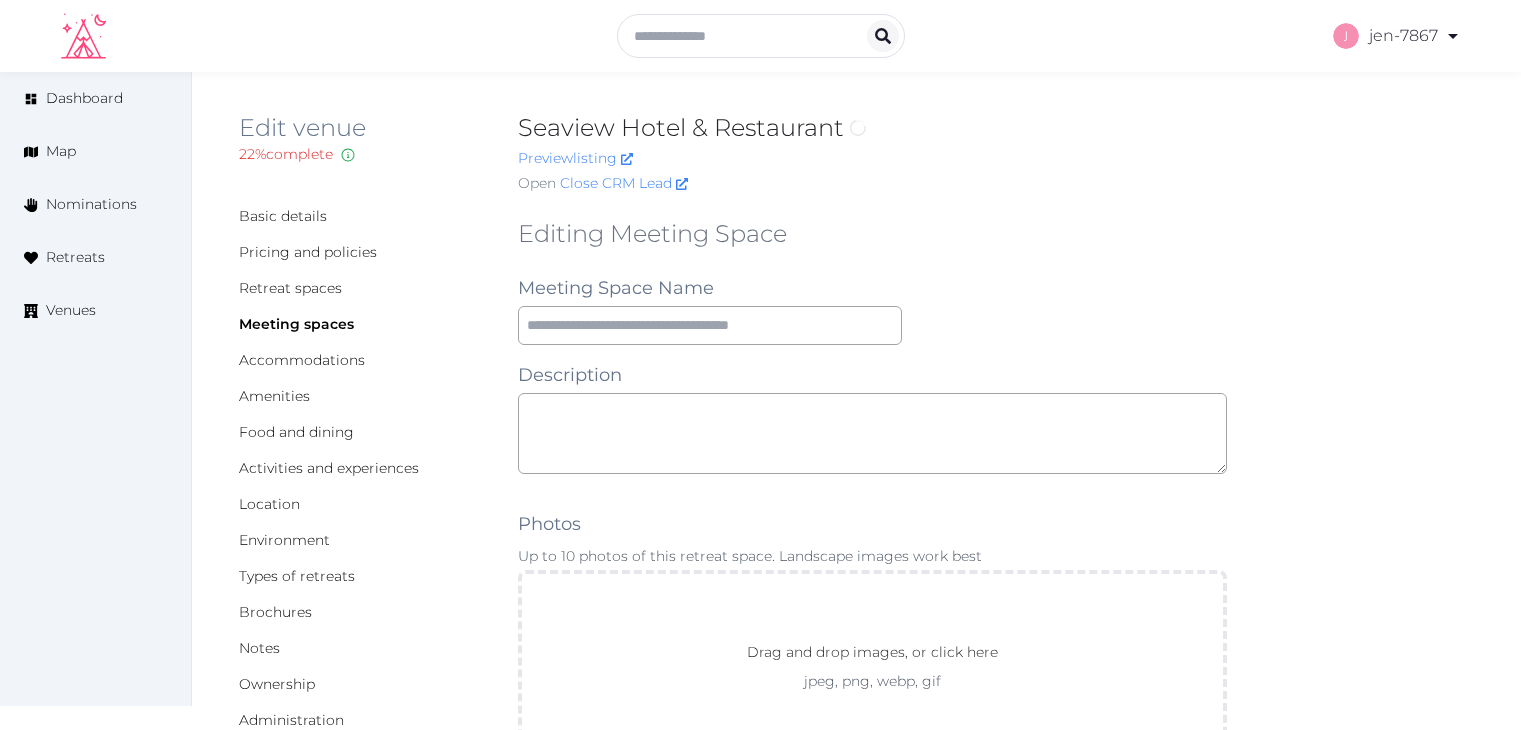 scroll, scrollTop: 0, scrollLeft: 0, axis: both 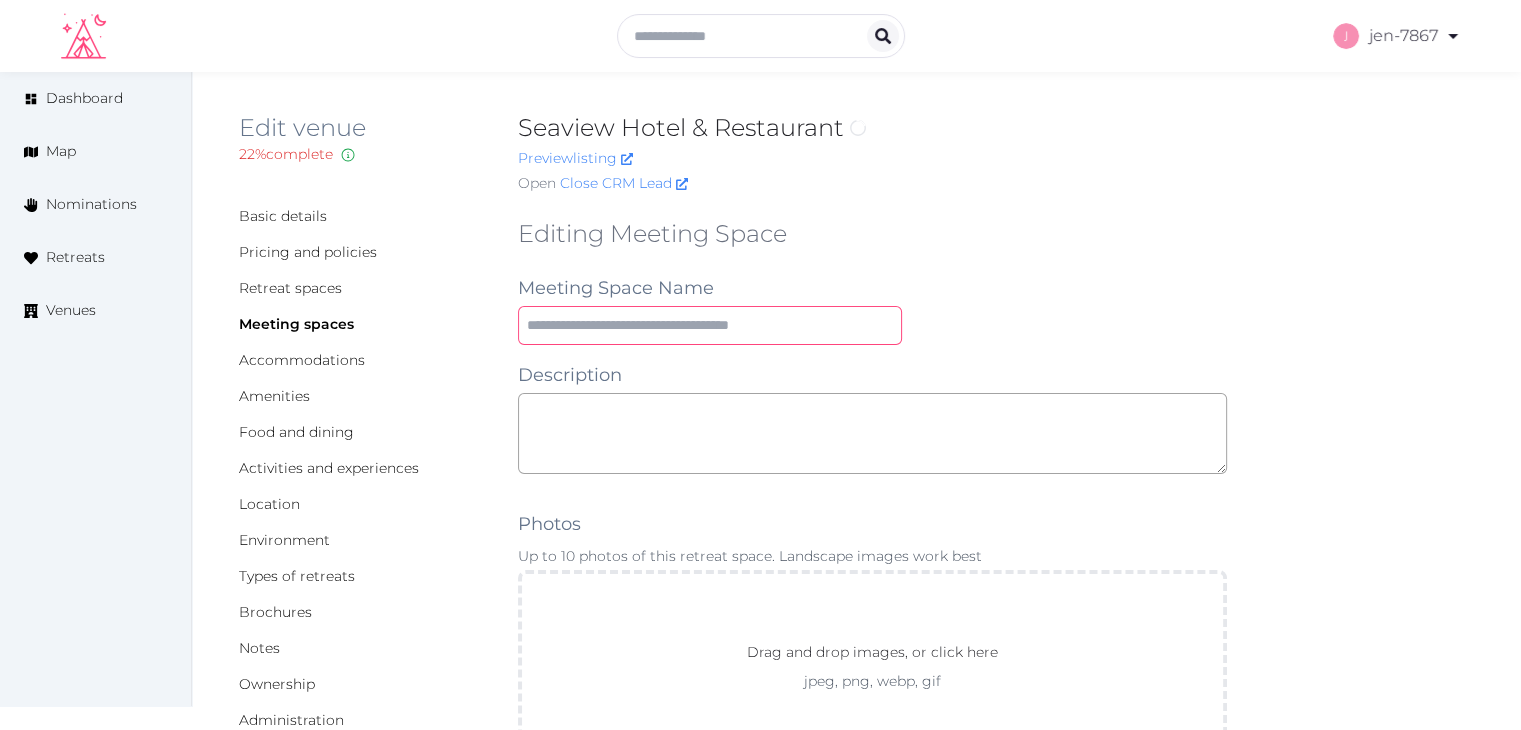 click at bounding box center [710, 325] 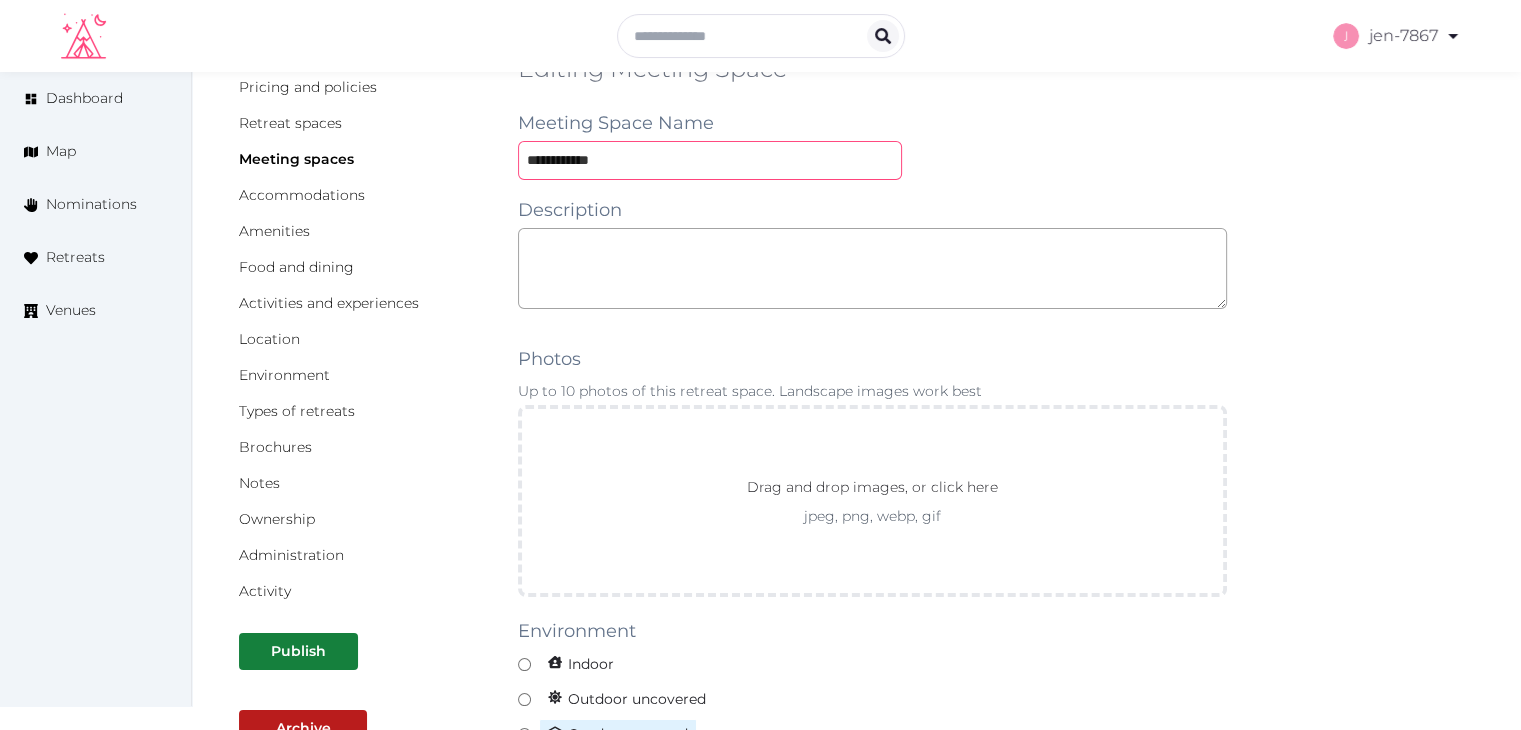 scroll, scrollTop: 500, scrollLeft: 0, axis: vertical 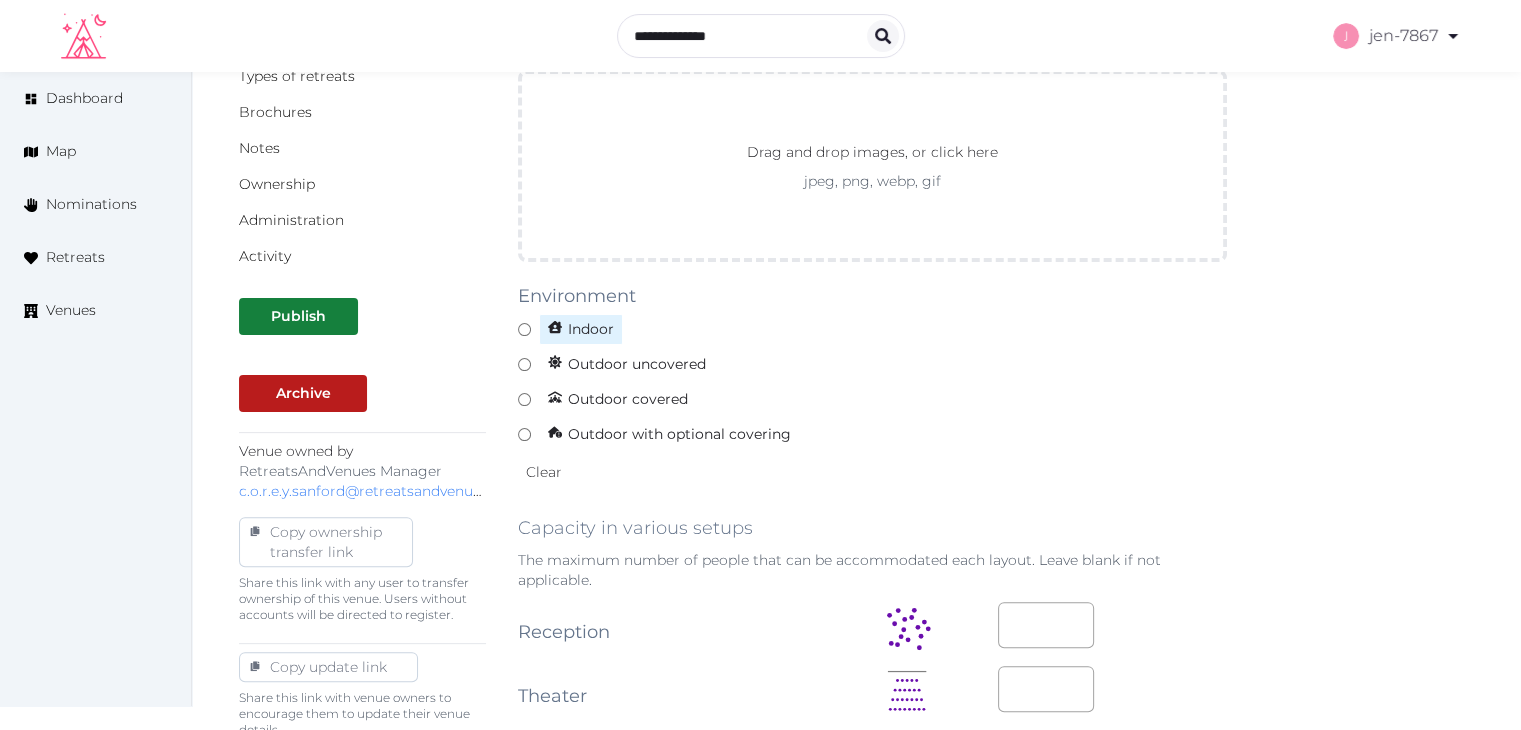 type on "**********" 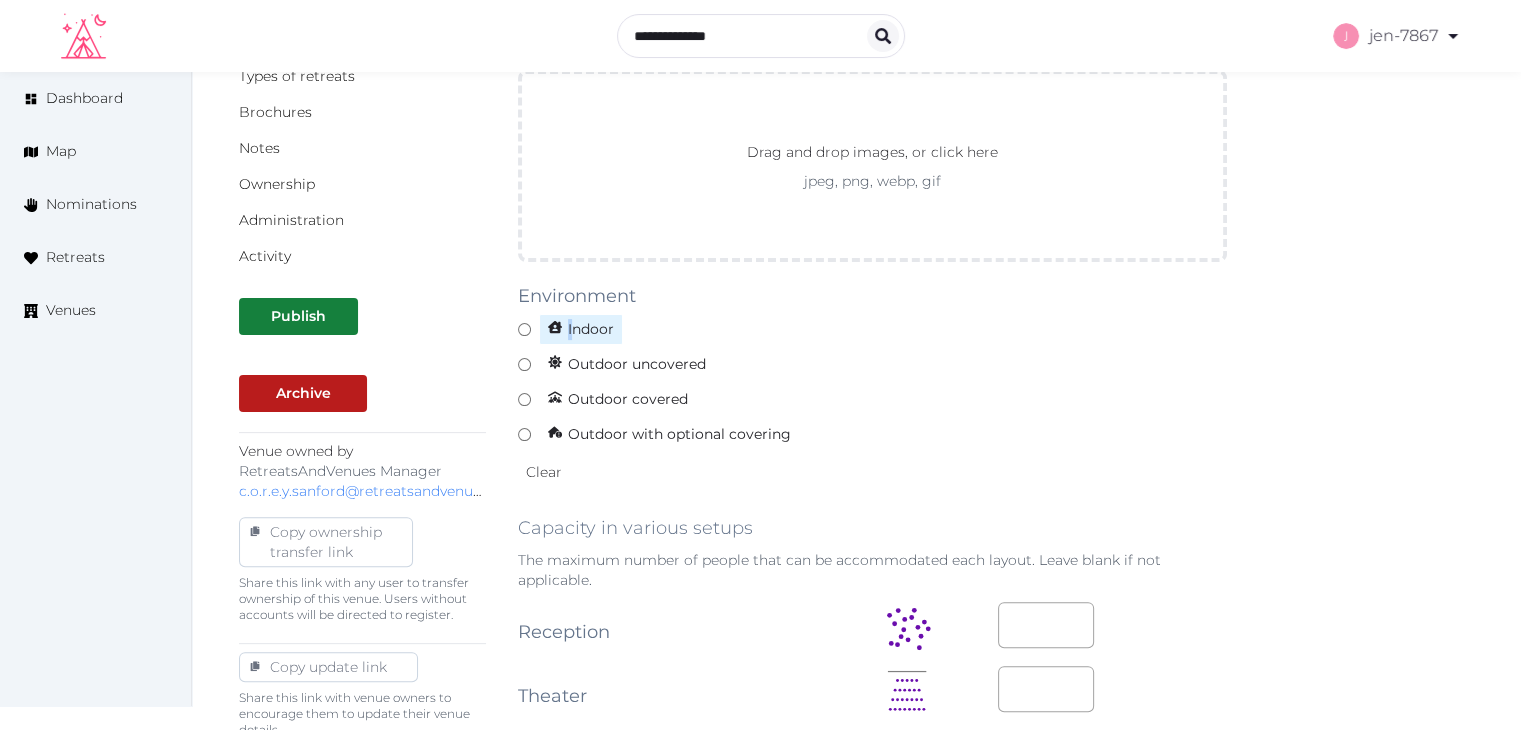 click on "Indoor" at bounding box center [581, 329] 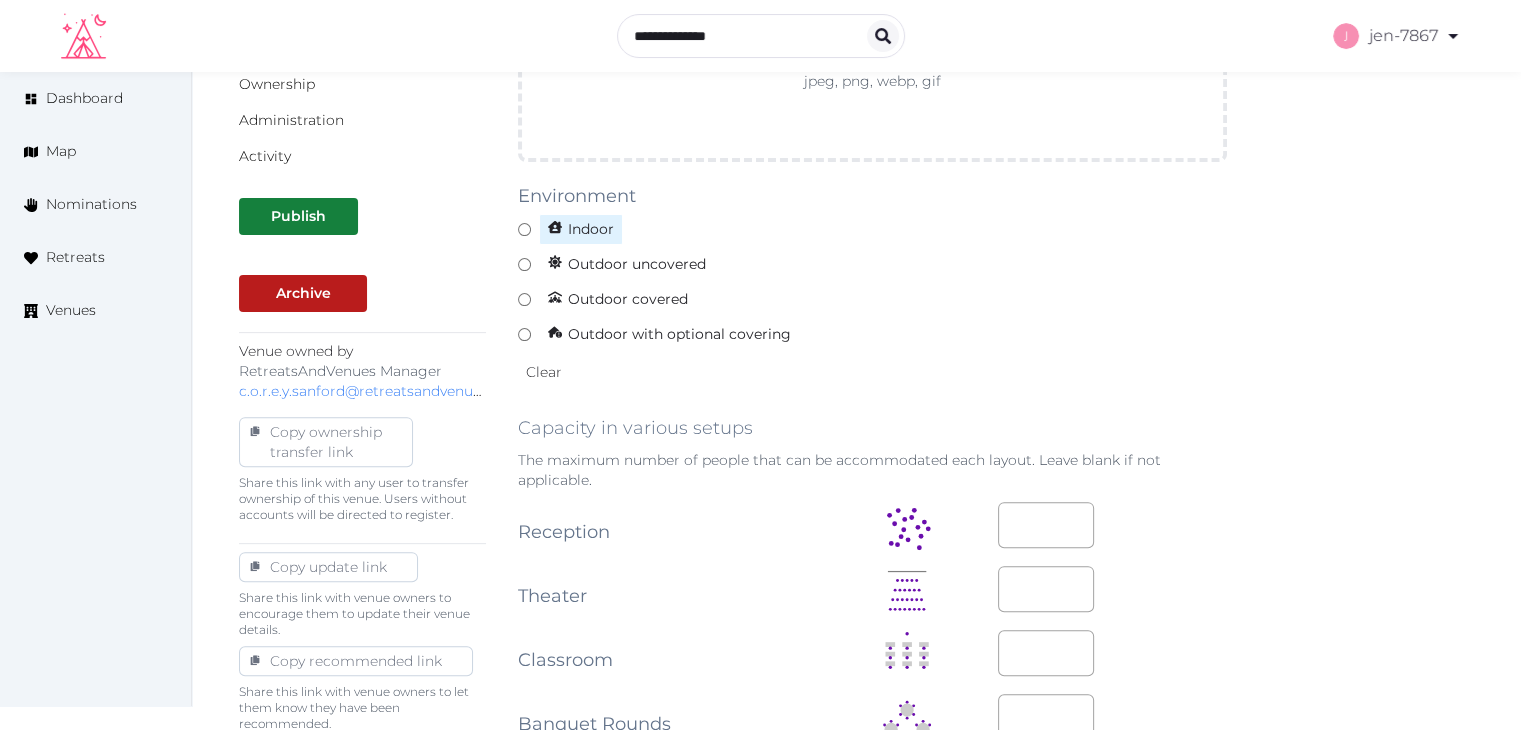 click at bounding box center (555, 227) 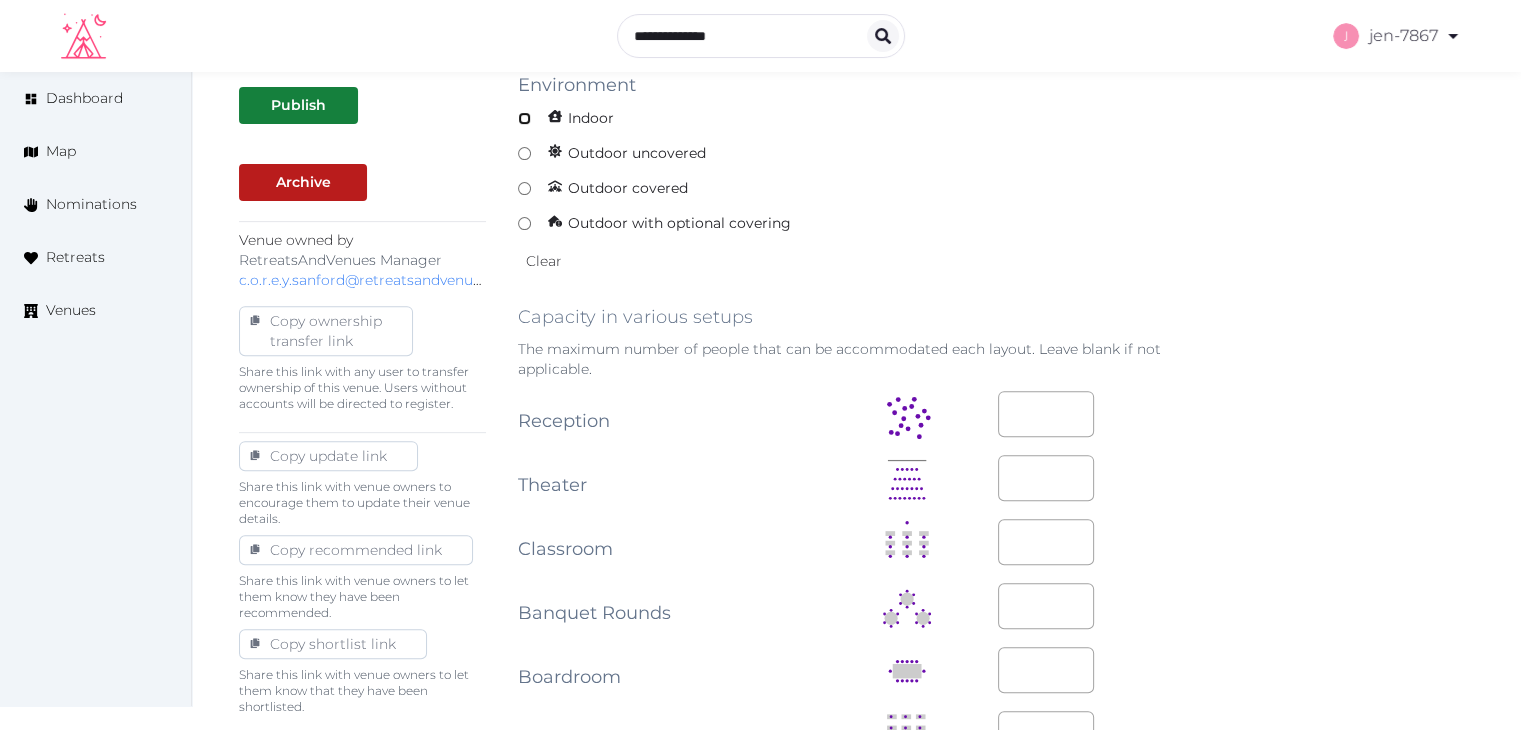 scroll, scrollTop: 900, scrollLeft: 0, axis: vertical 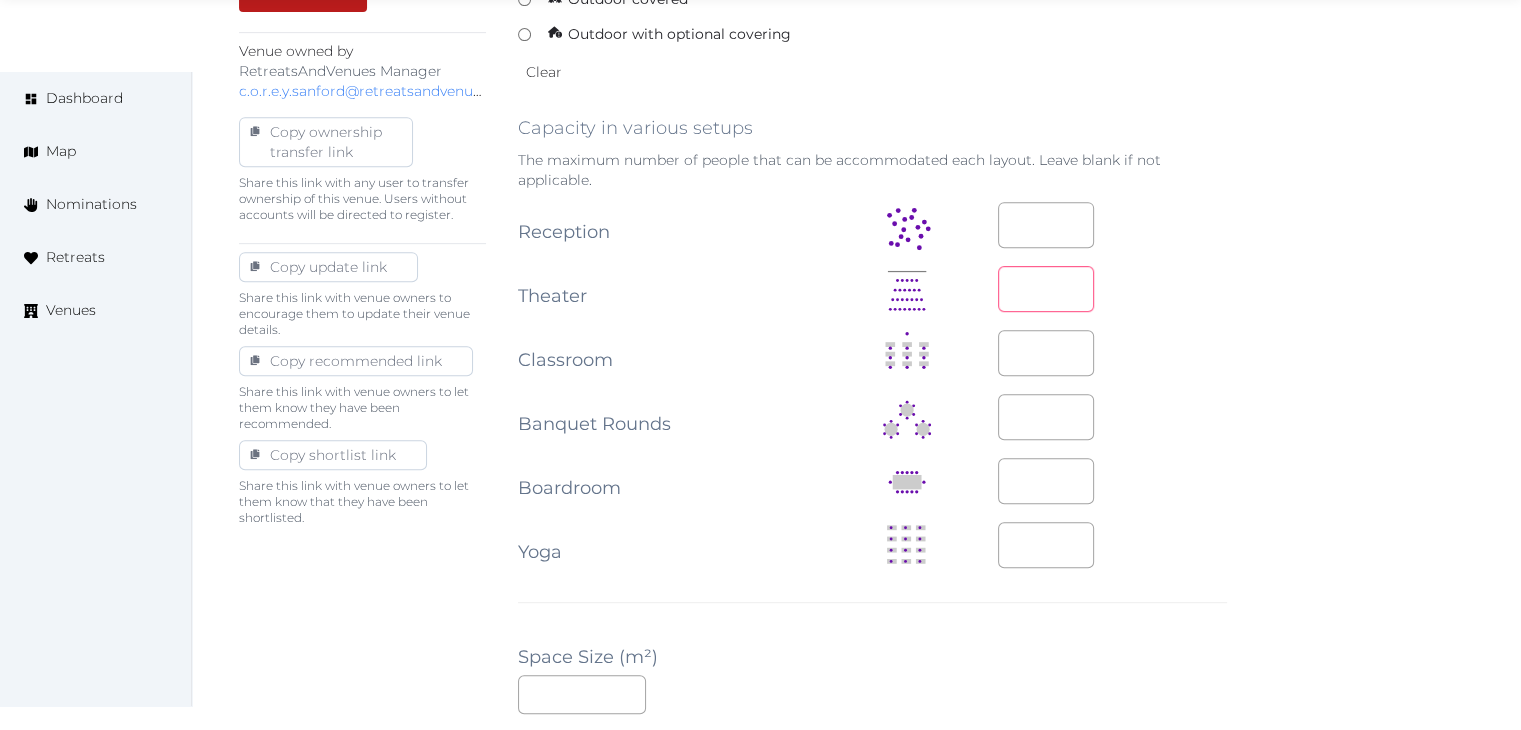 click at bounding box center (1046, 289) 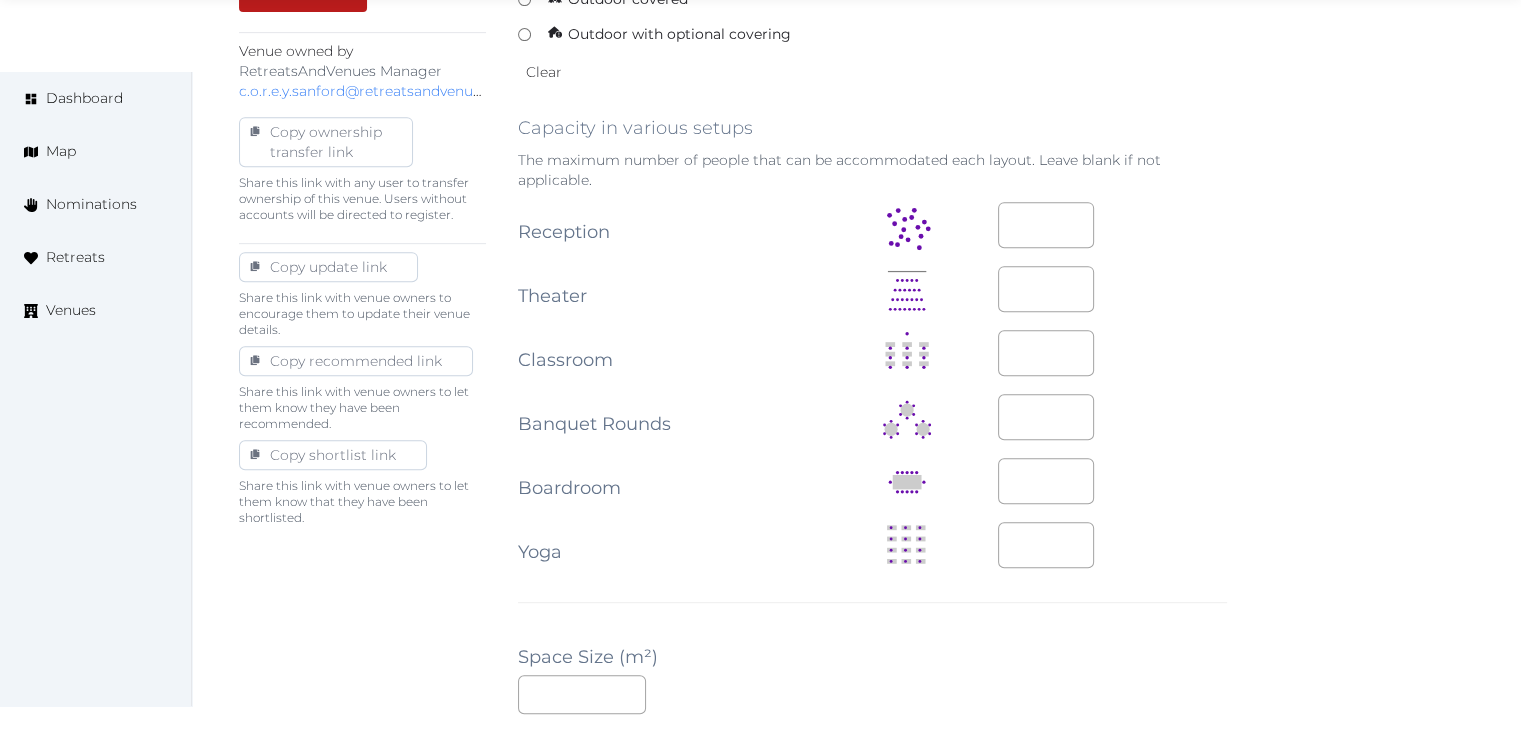 click on "**********" at bounding box center (856, 446) 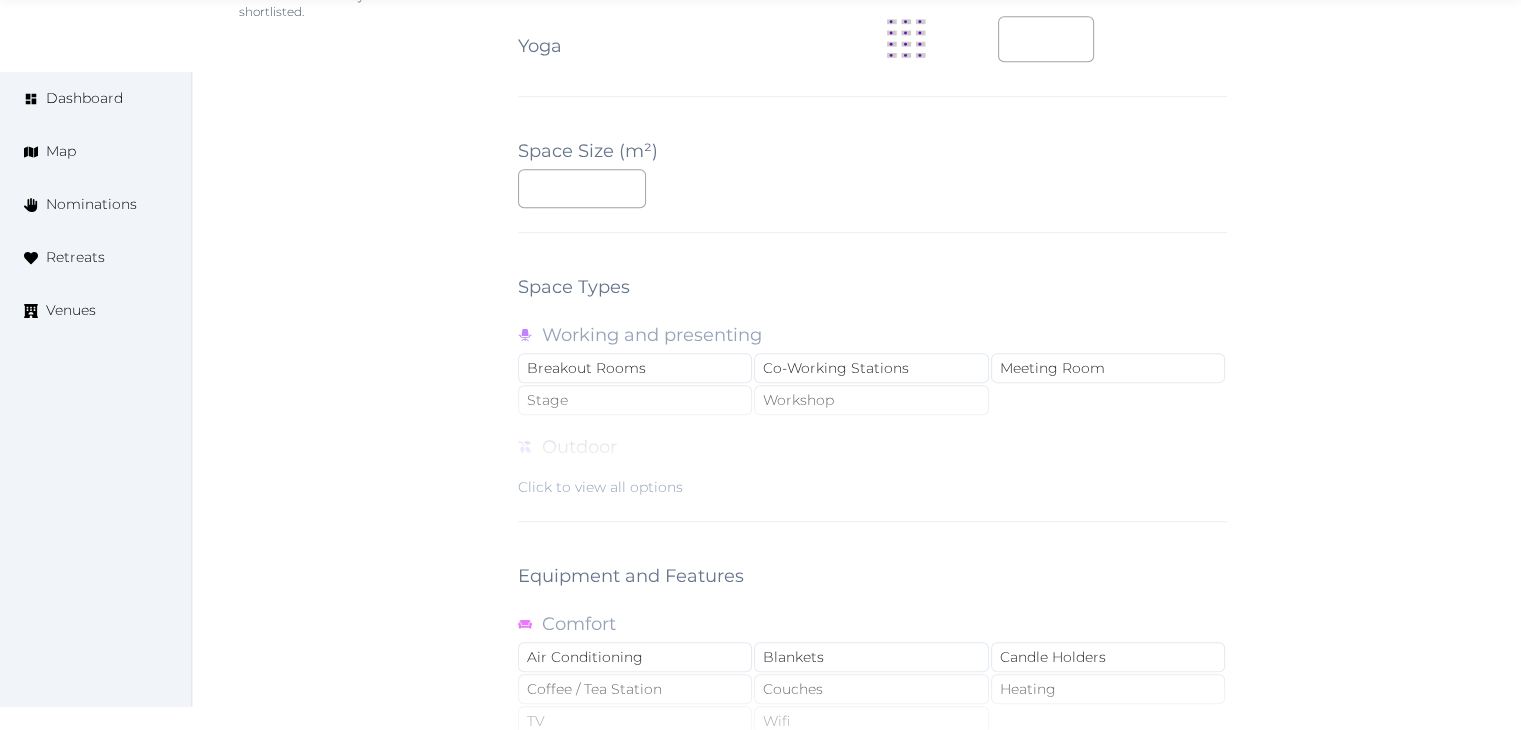 scroll, scrollTop: 1788, scrollLeft: 0, axis: vertical 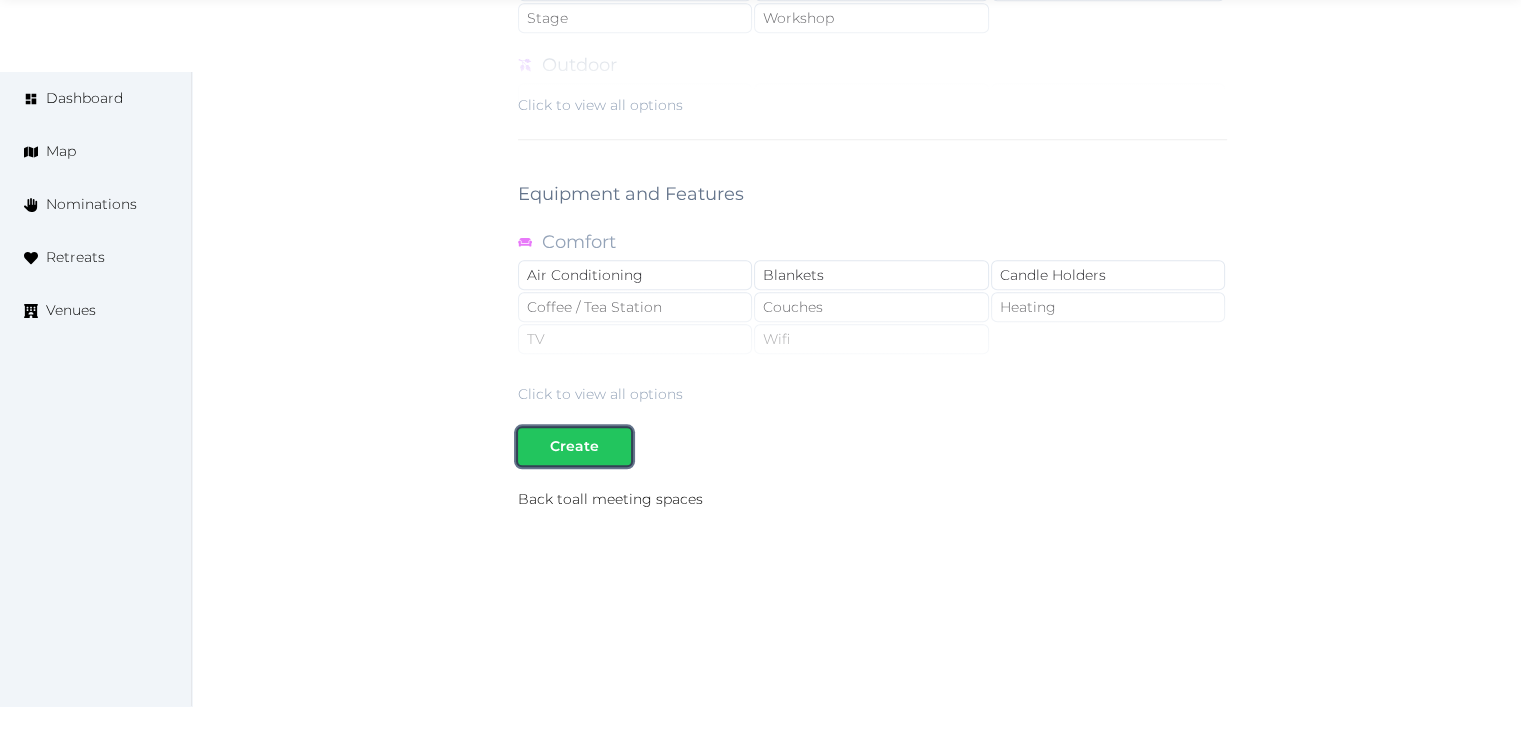 click on "Create" at bounding box center [574, 446] 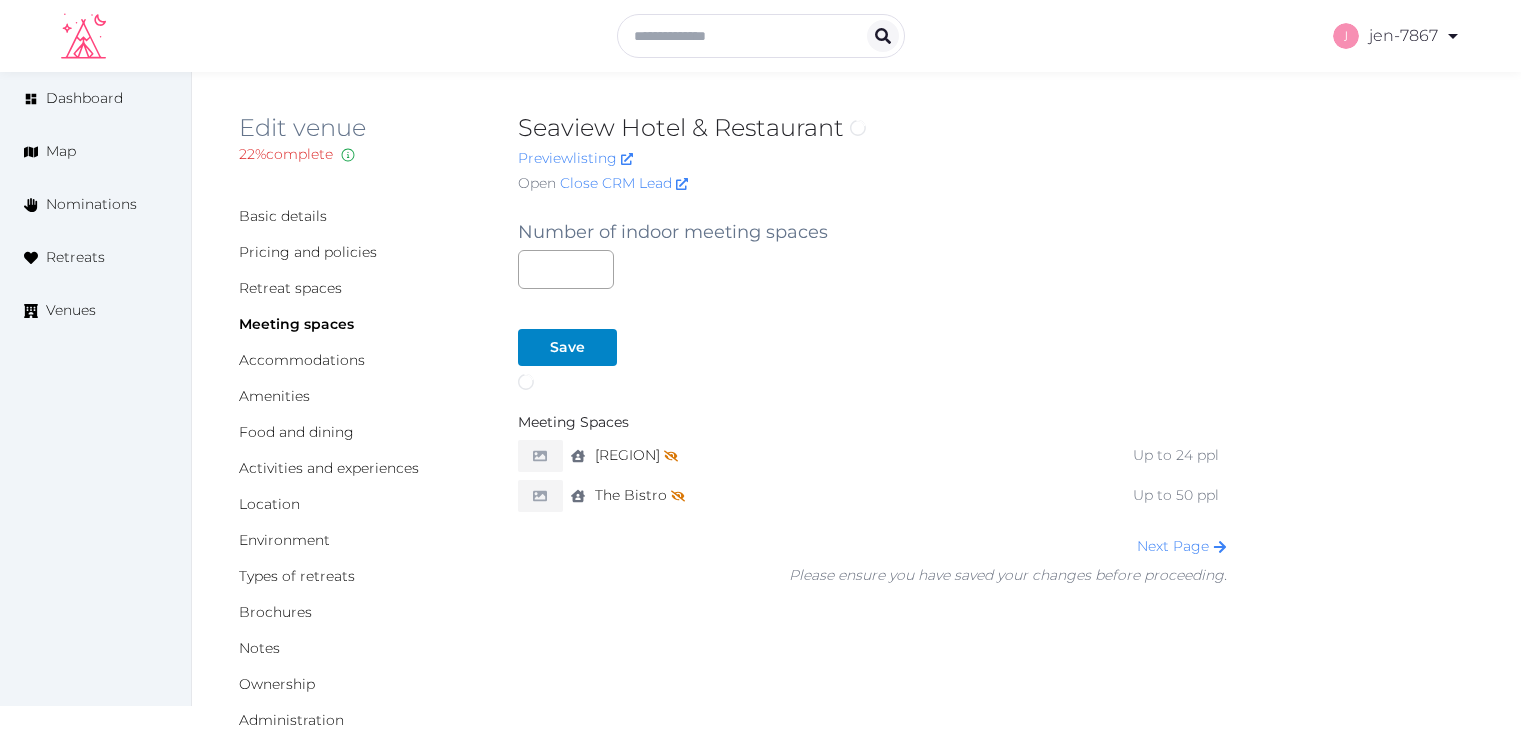 scroll, scrollTop: 0, scrollLeft: 0, axis: both 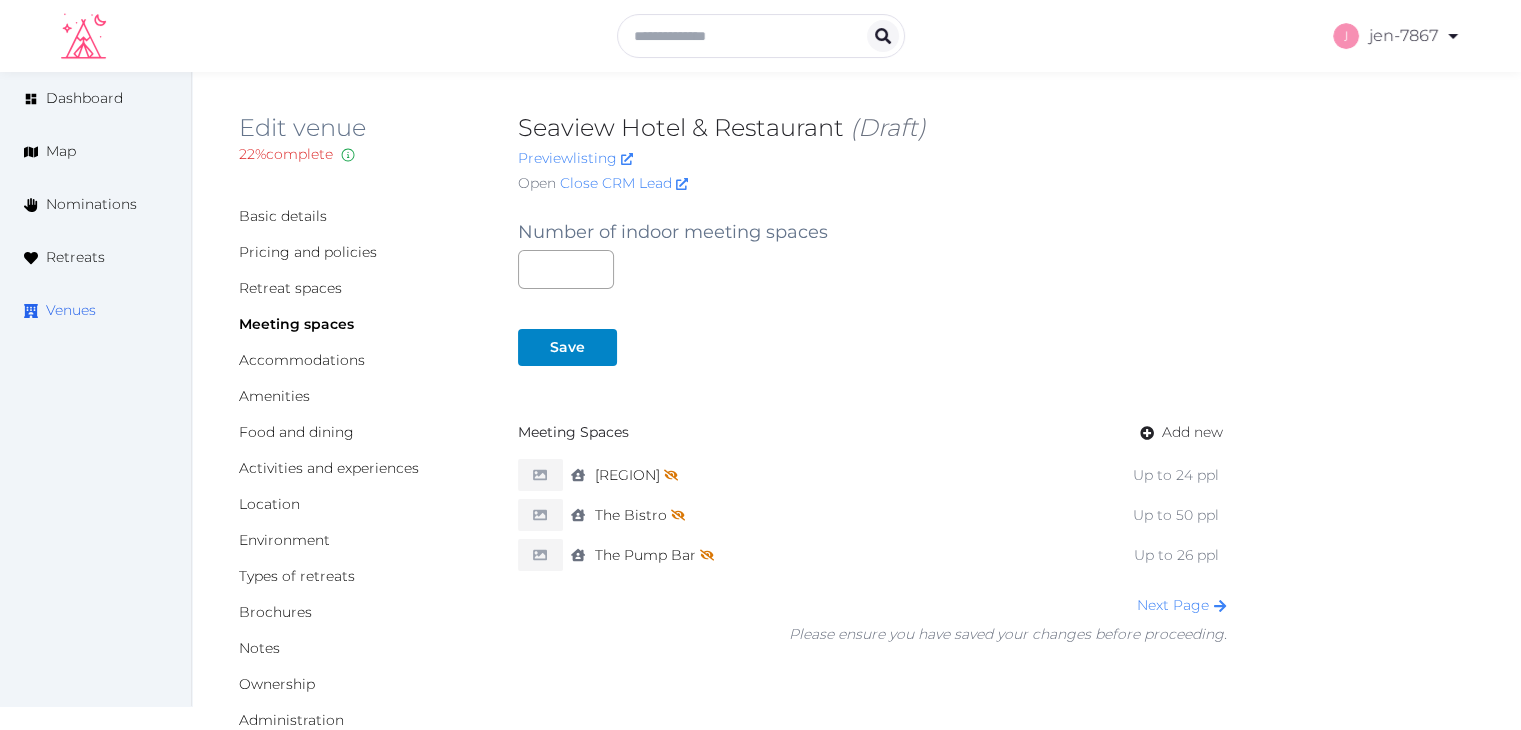 click on "Venues" at bounding box center (71, 310) 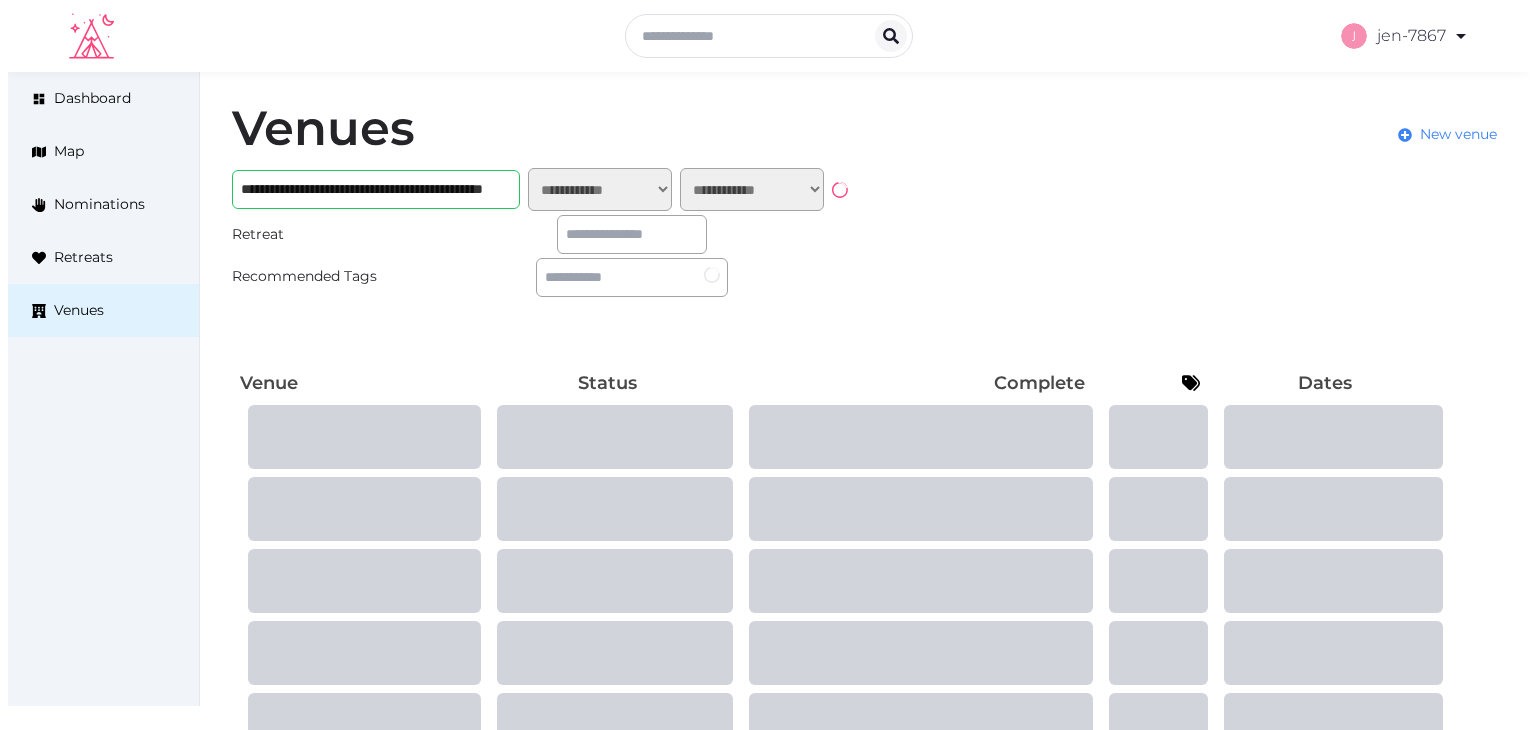 scroll, scrollTop: 0, scrollLeft: 0, axis: both 